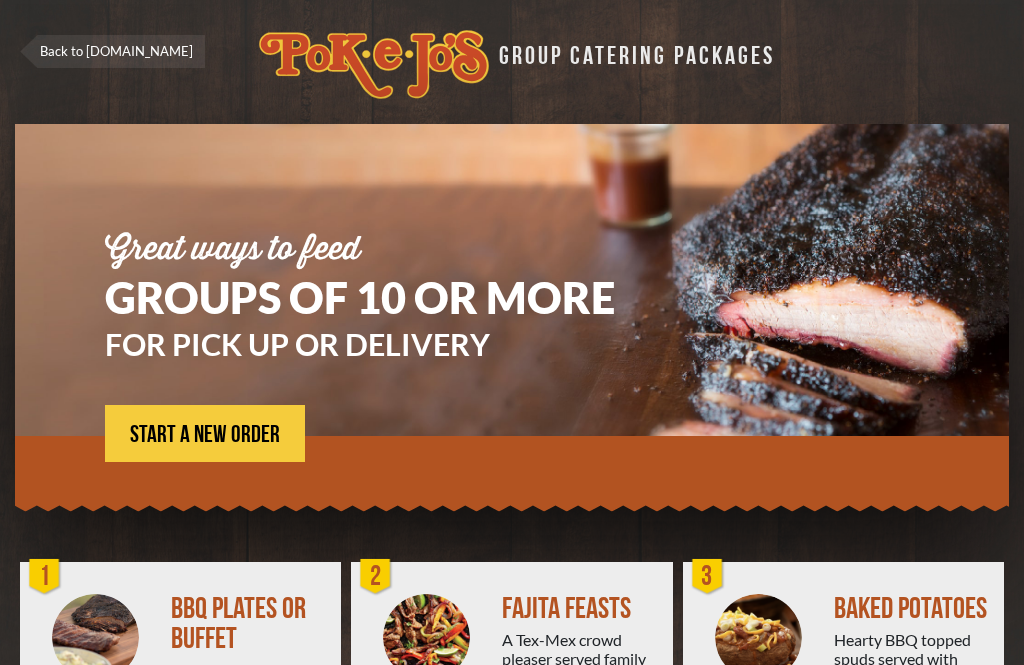 scroll, scrollTop: 321, scrollLeft: 0, axis: vertical 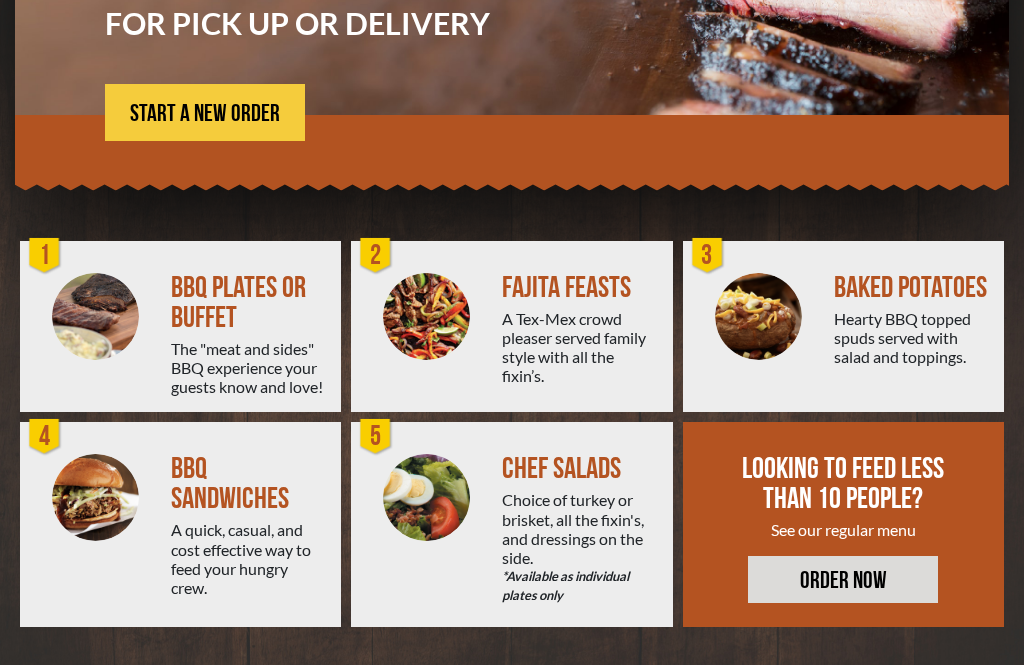 click on "START A NEW ORDER" at bounding box center [205, 114] 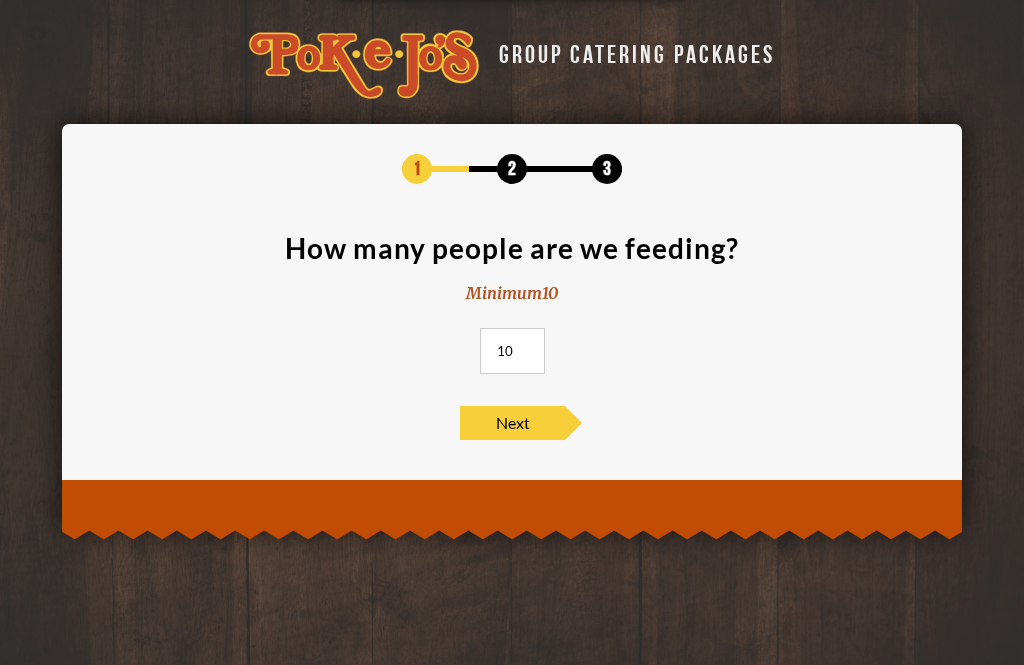 scroll, scrollTop: 0, scrollLeft: 0, axis: both 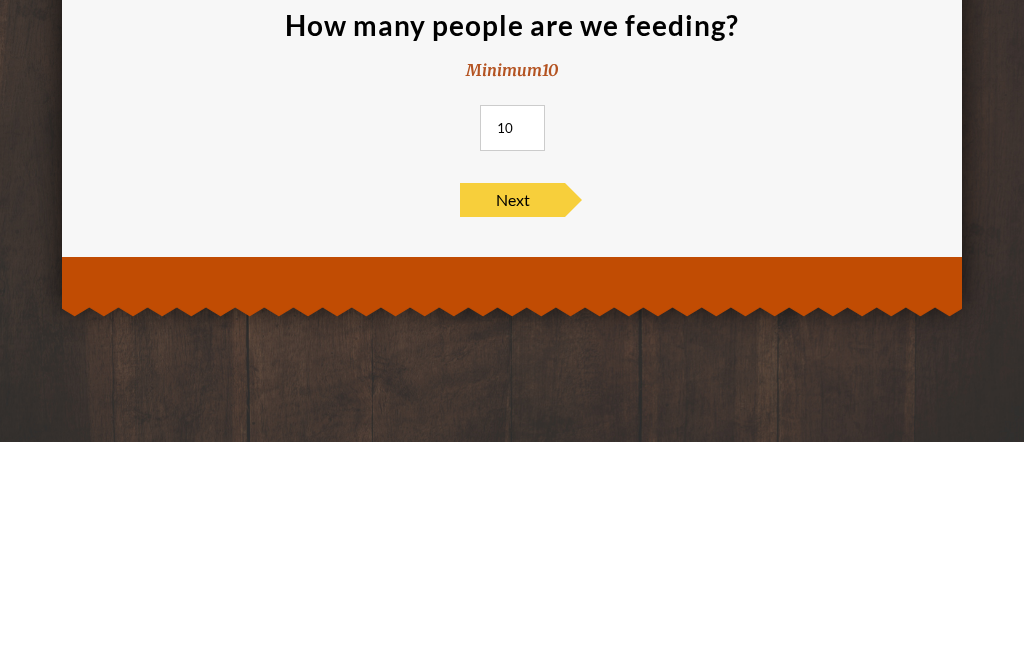 type on "1" 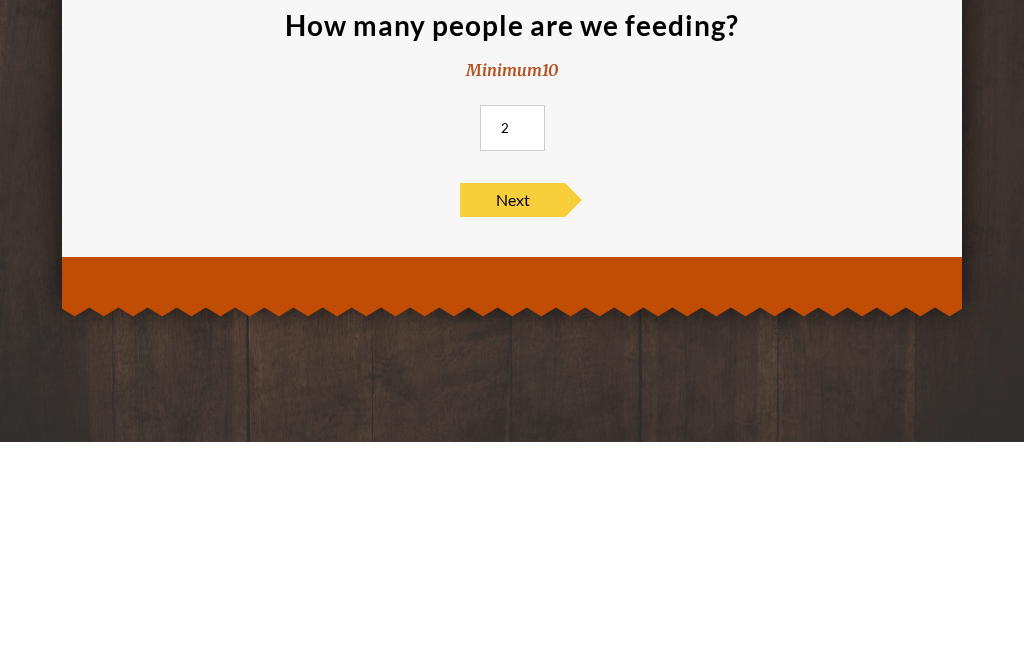 type on "20" 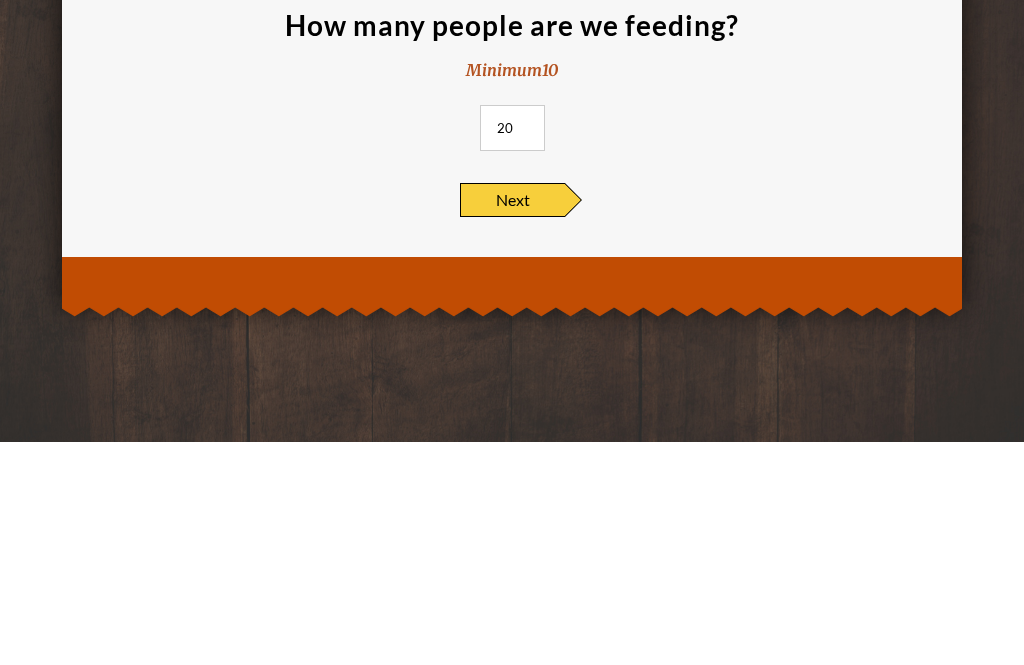click on "Next" at bounding box center (512, 423) 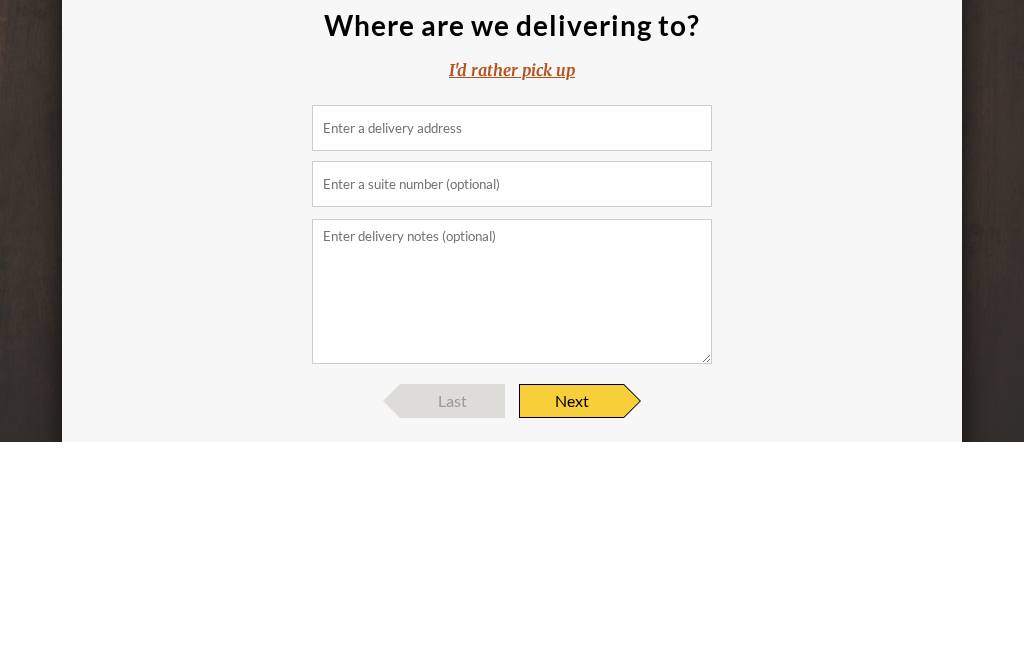 scroll, scrollTop: 64, scrollLeft: 0, axis: vertical 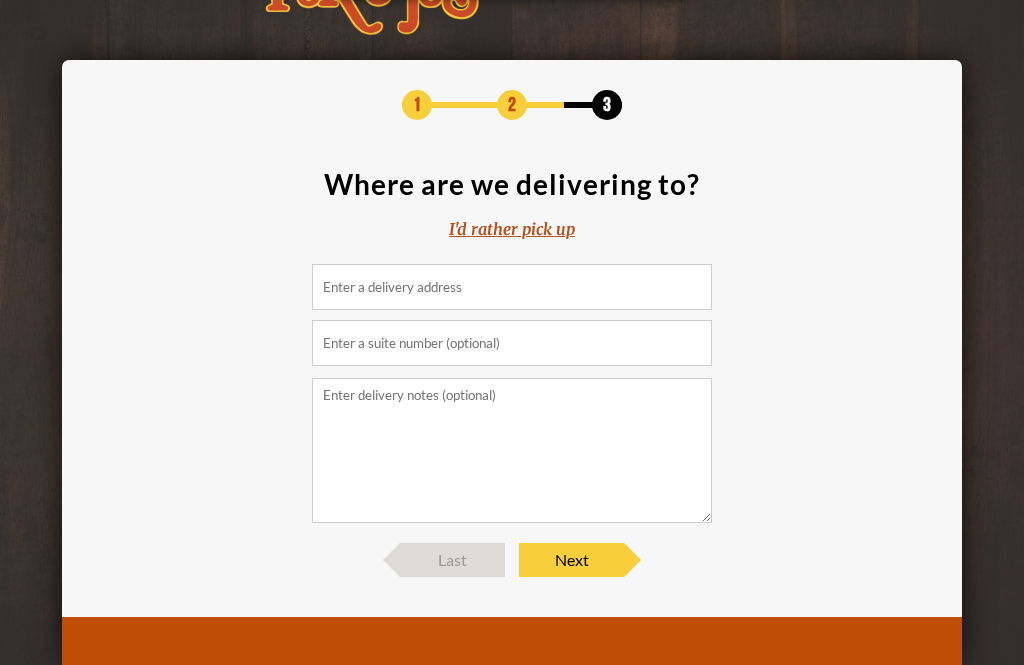 click at bounding box center (512, 287) 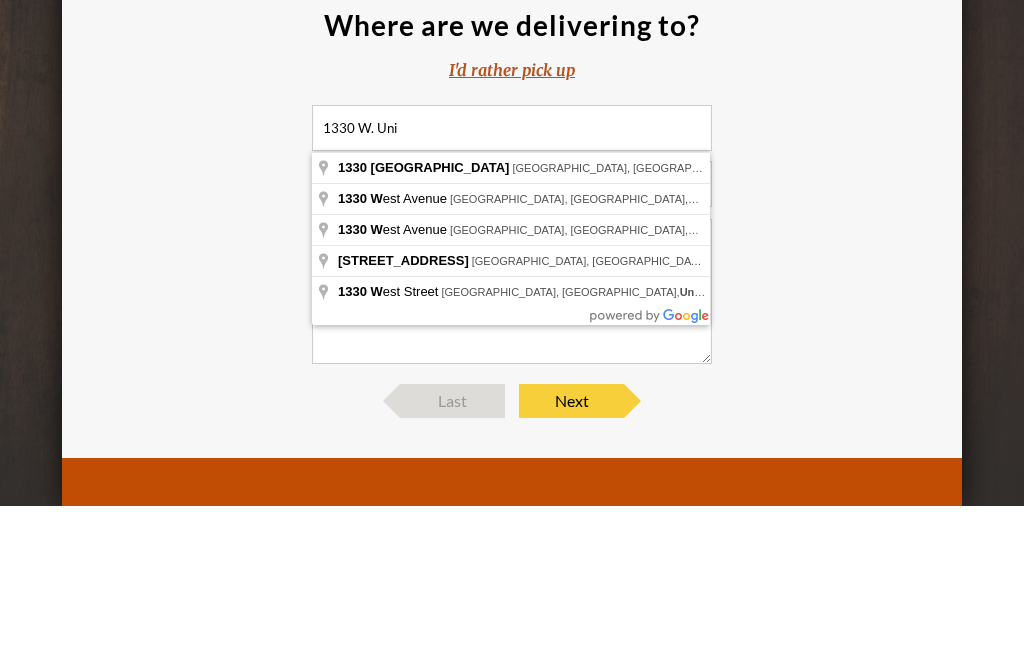 type on "1330 West University Avenue, Georgetown, TX, USA" 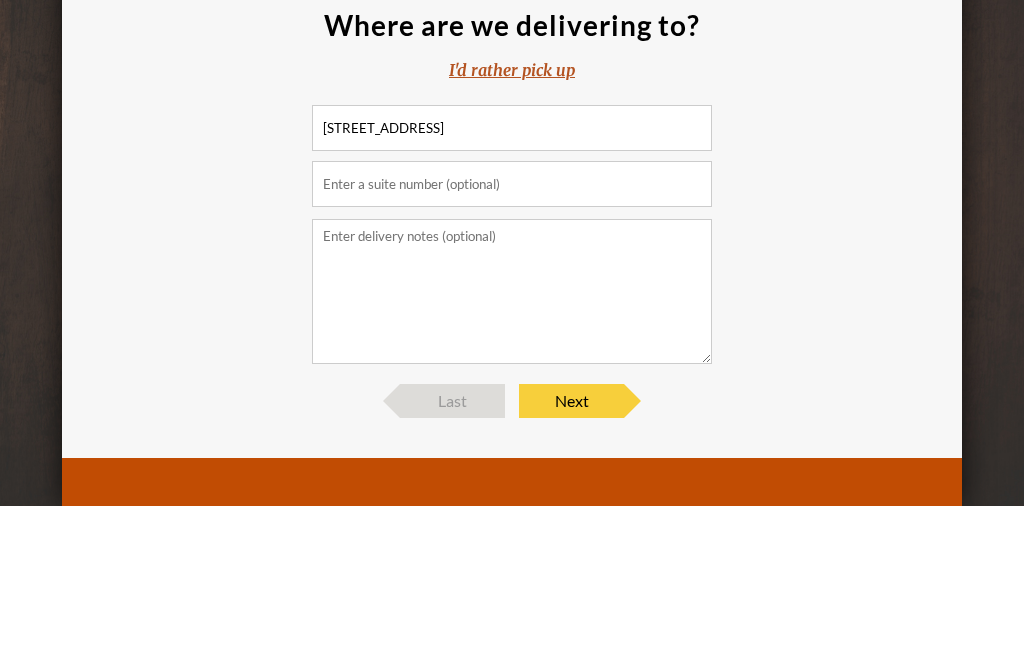 scroll, scrollTop: 126, scrollLeft: 0, axis: vertical 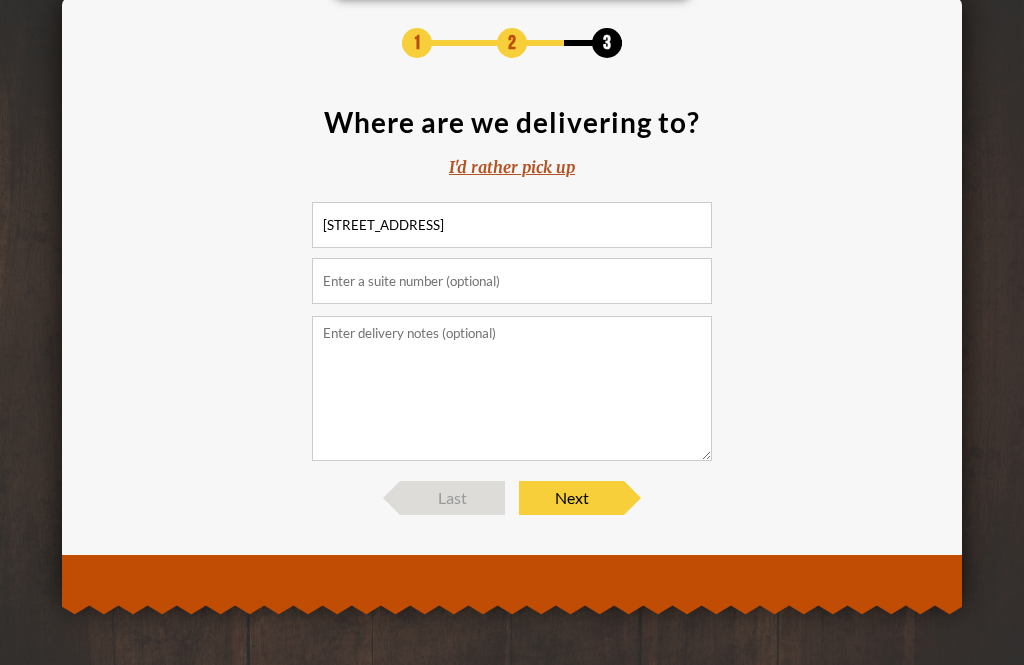 click at bounding box center (512, 281) 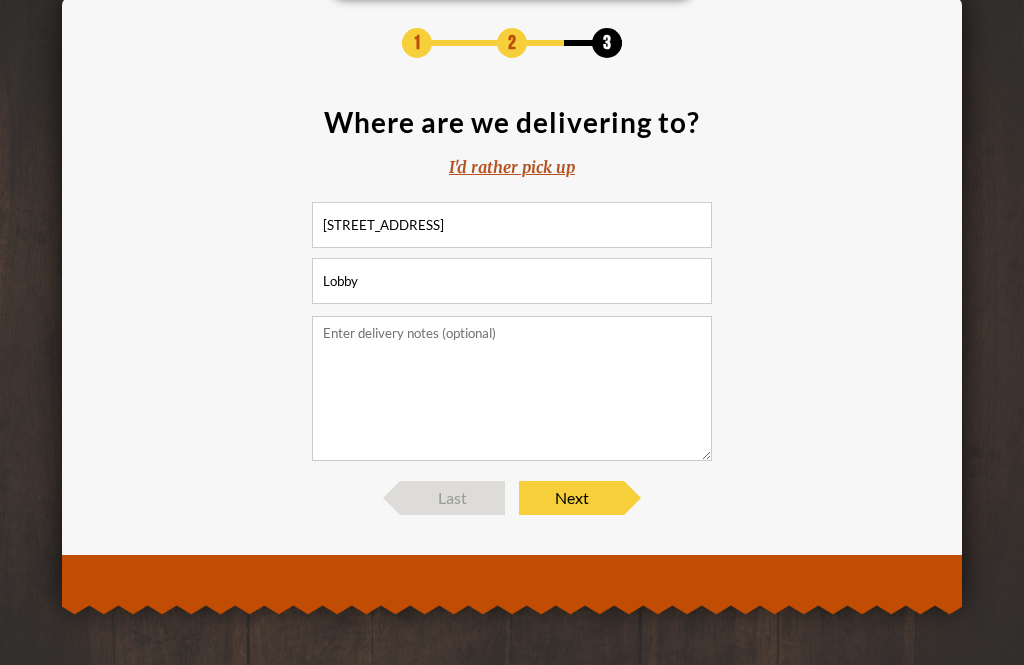 type on "Lobby" 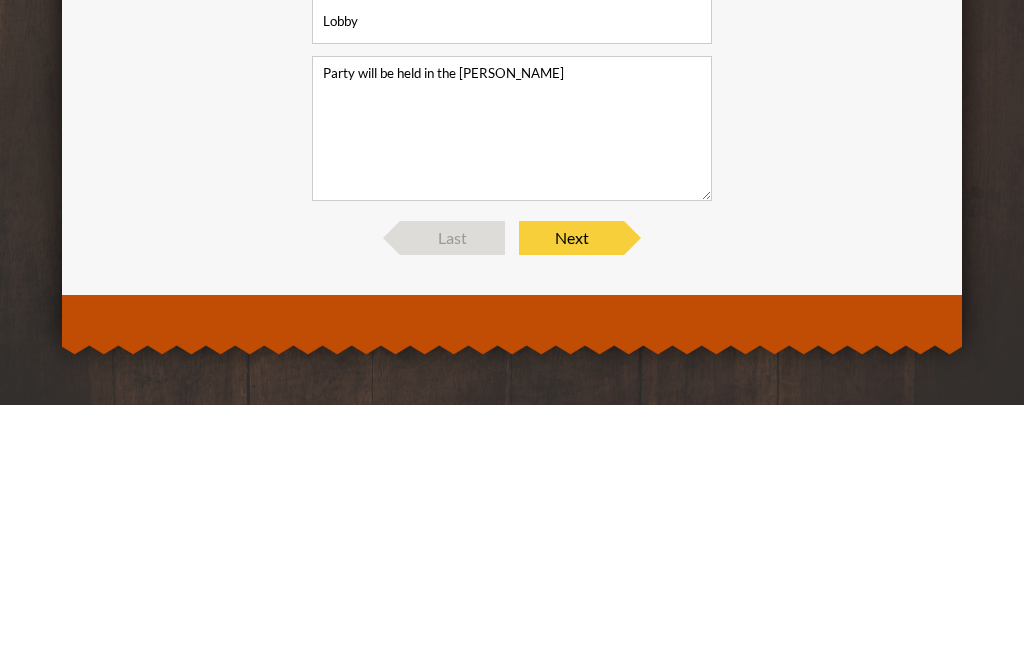 type on "Party will be held in the lobby" 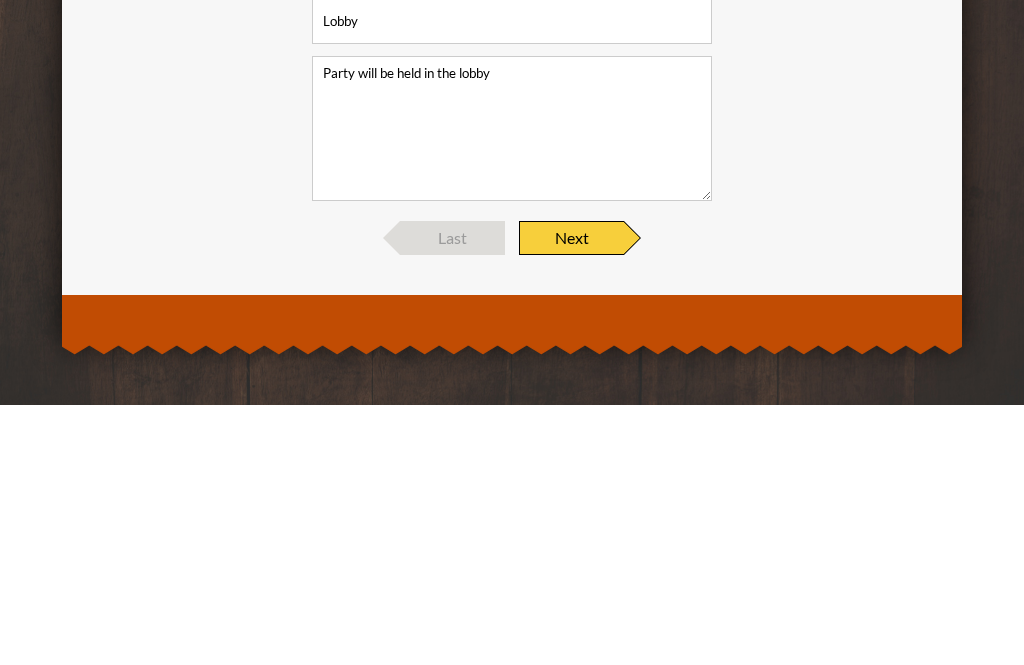 click on "Next" at bounding box center [571, 498] 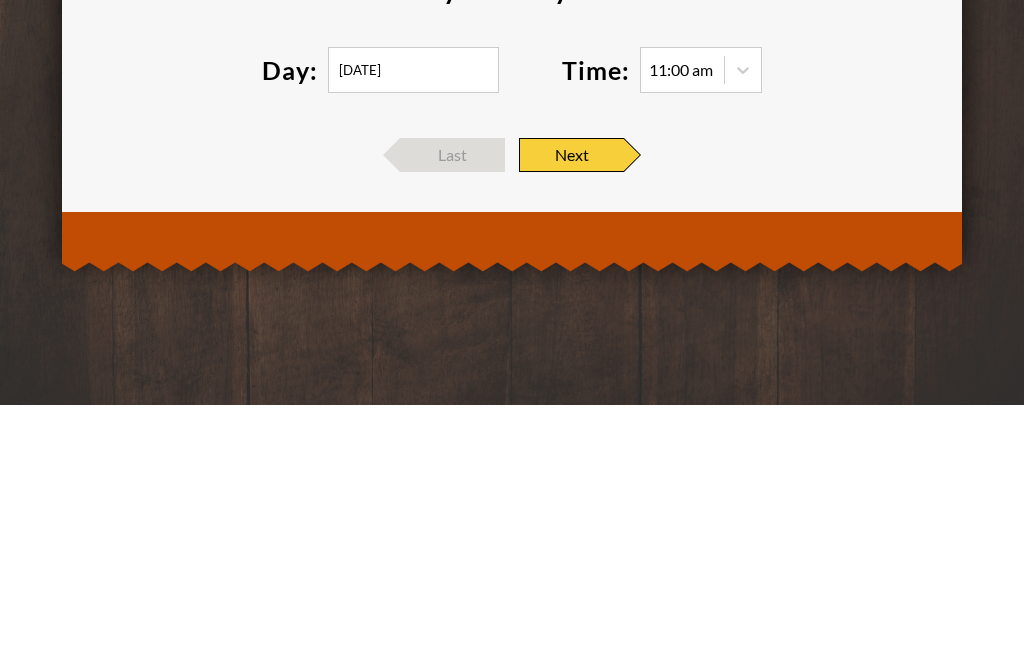 scroll, scrollTop: 64, scrollLeft: 0, axis: vertical 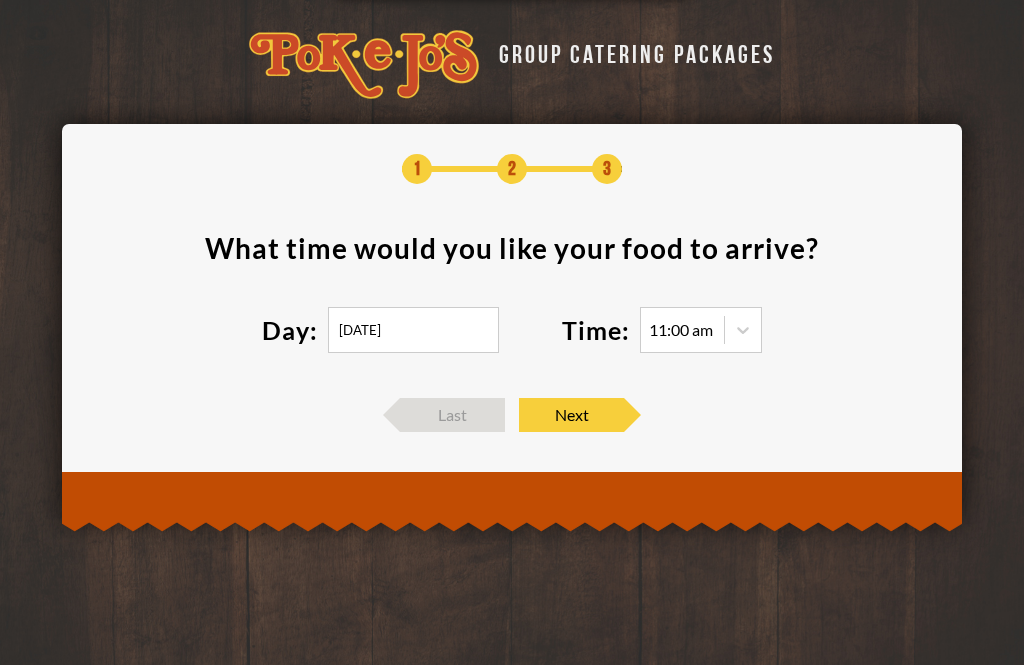 click on "07/27/2025" at bounding box center [413, 330] 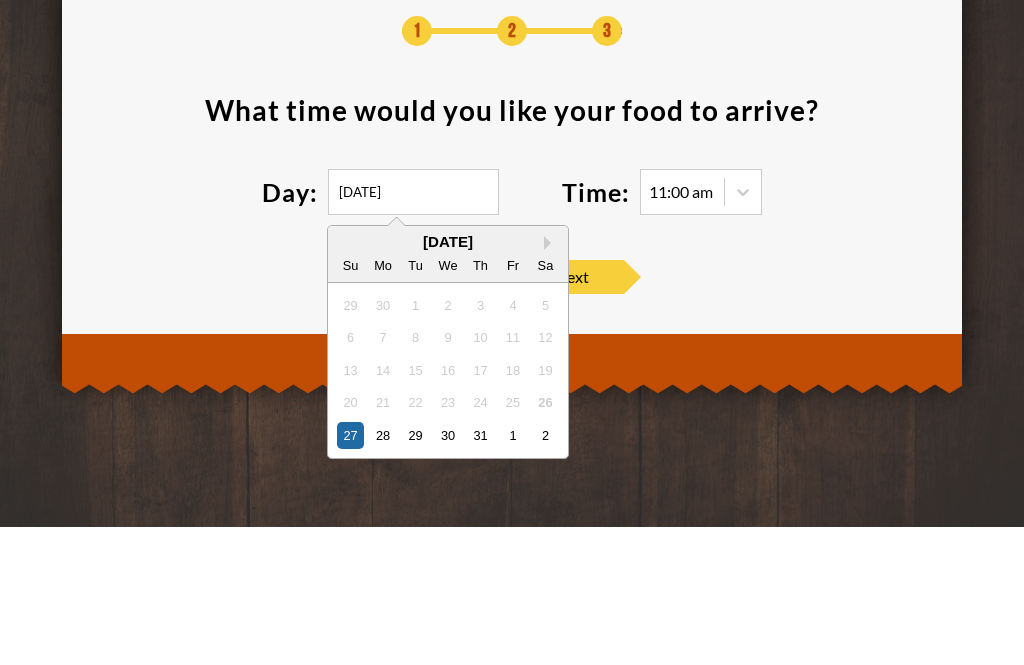 click on "Next Month" at bounding box center [551, 381] 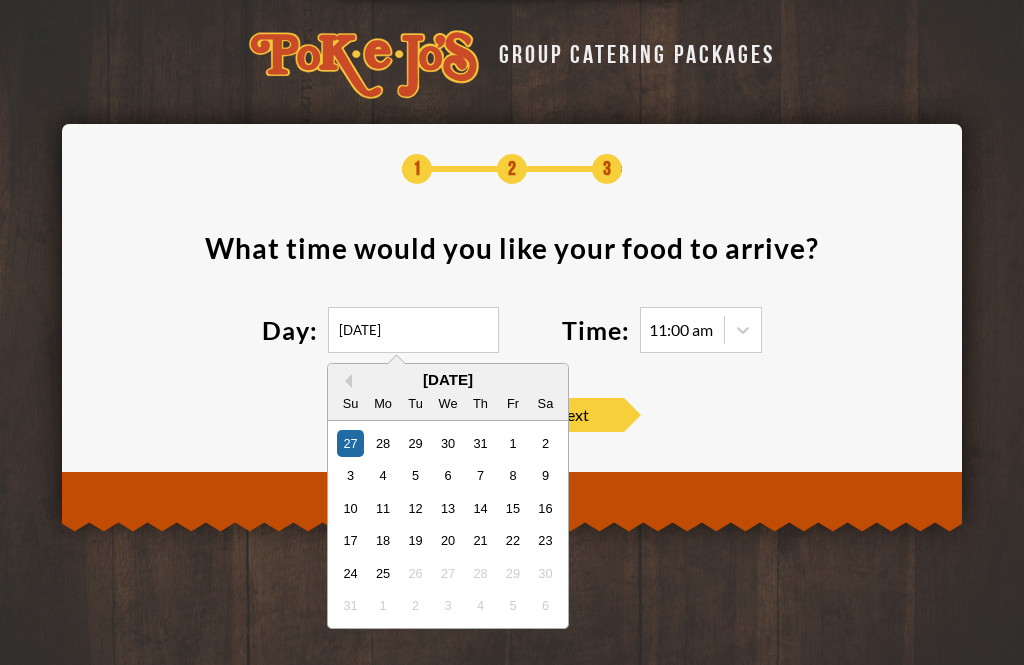 click on "2" at bounding box center (545, 443) 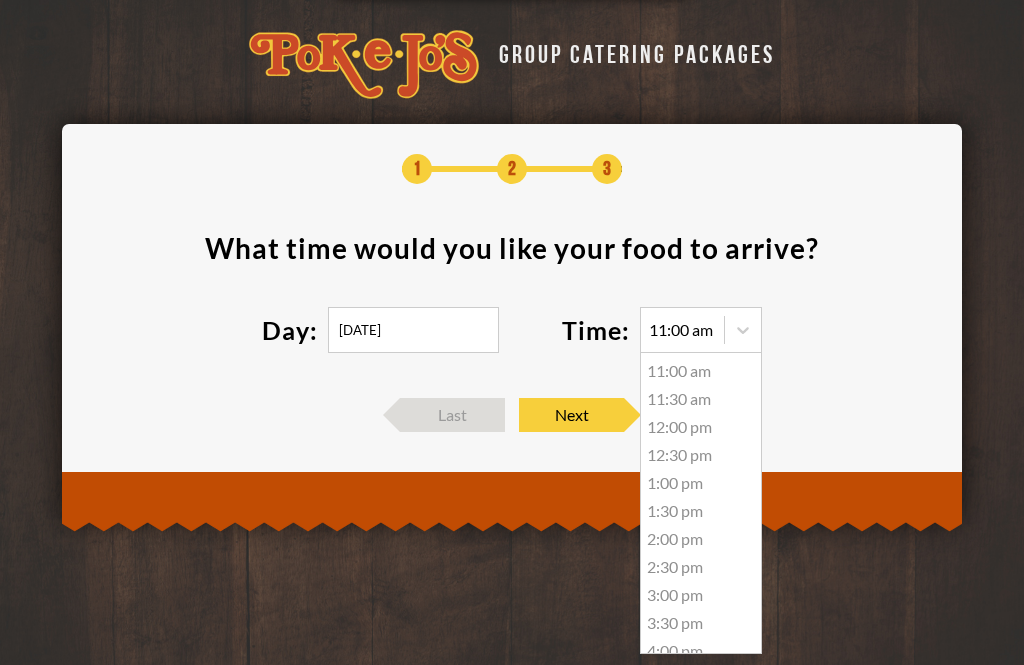 click on "12:30 pm" at bounding box center [701, 455] 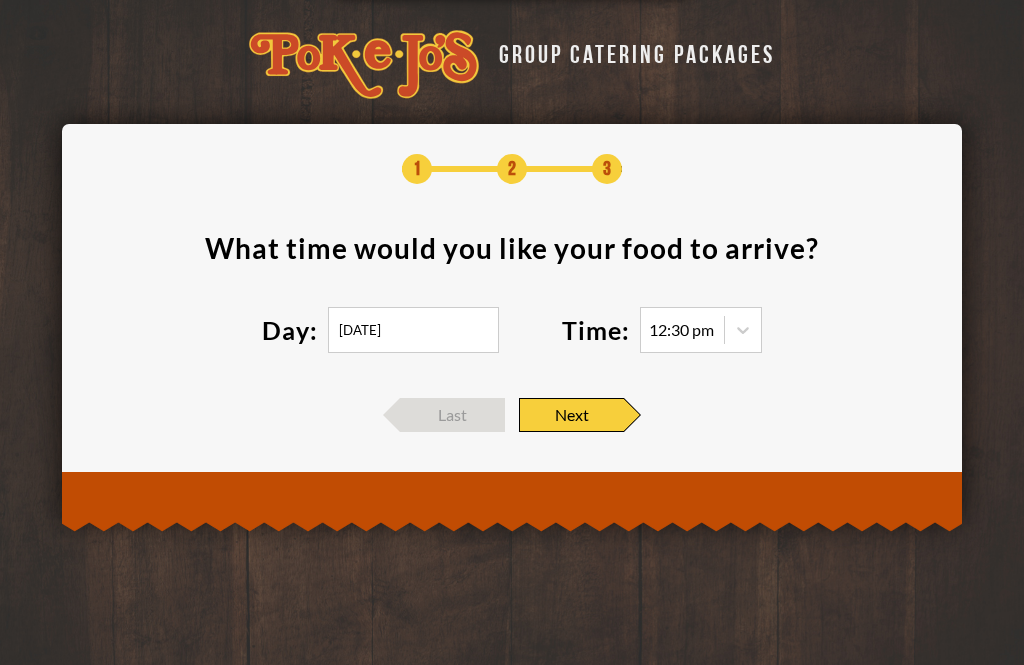 click on "Next" at bounding box center (571, 415) 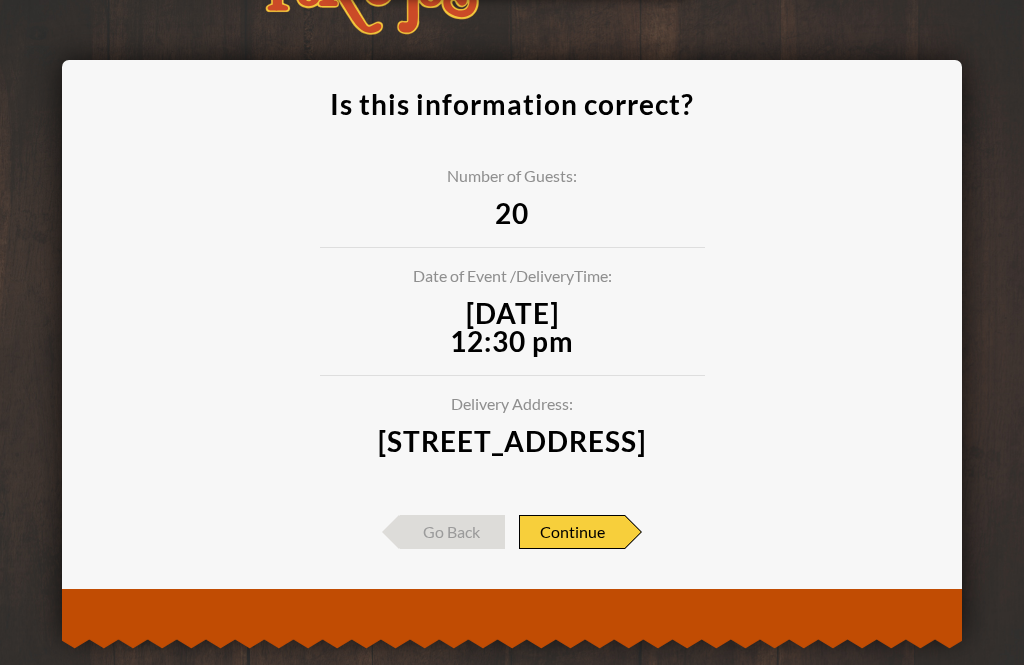 click on "Continue" at bounding box center [572, 532] 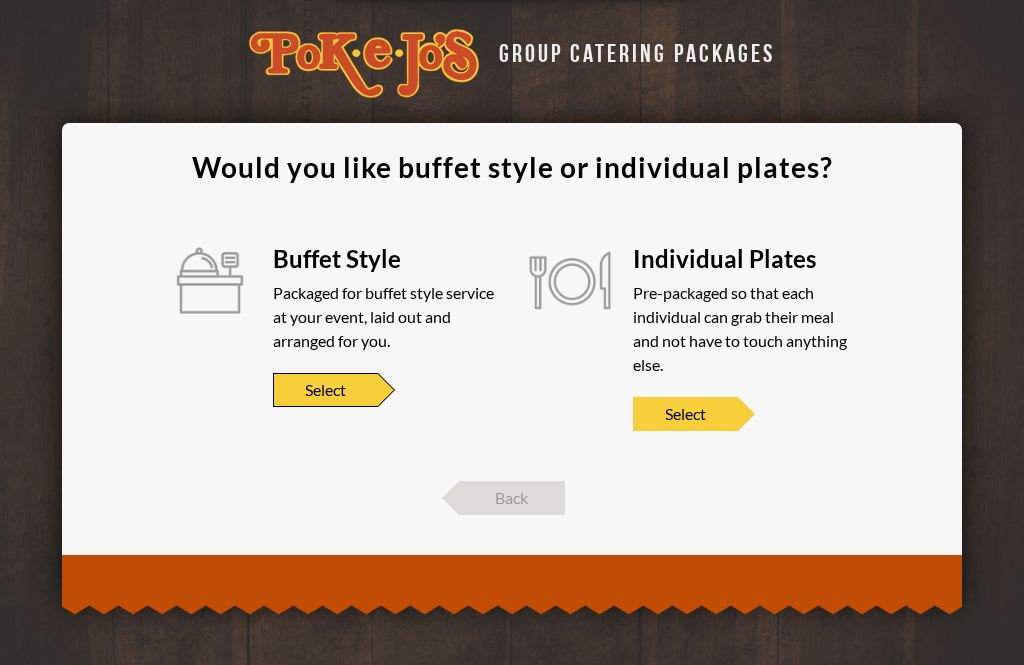 click on "Select" at bounding box center (325, 390) 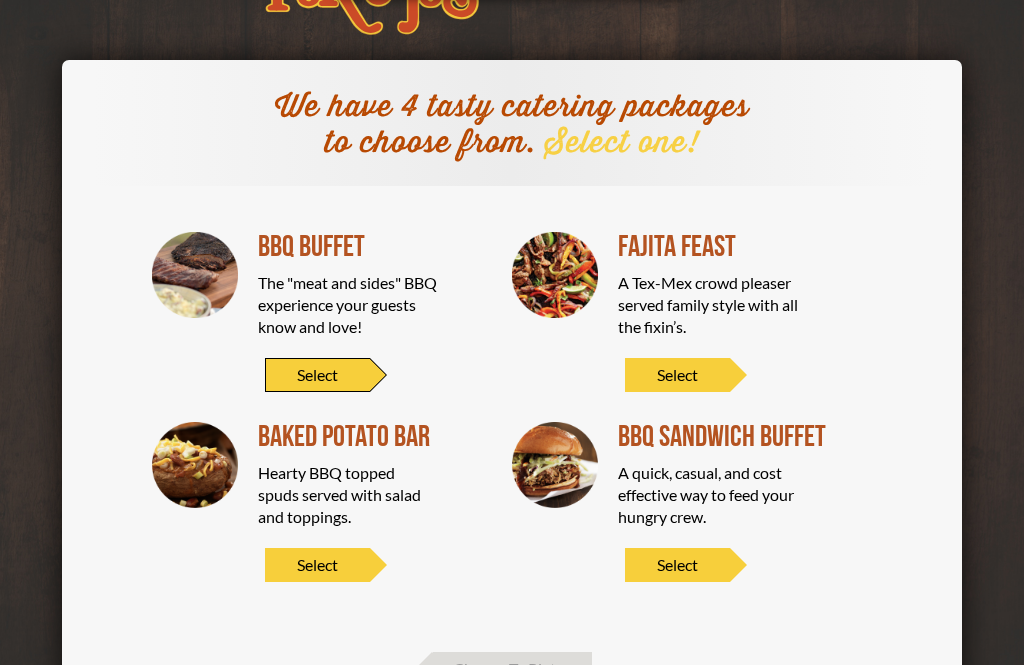 click on "Select" at bounding box center (317, 375) 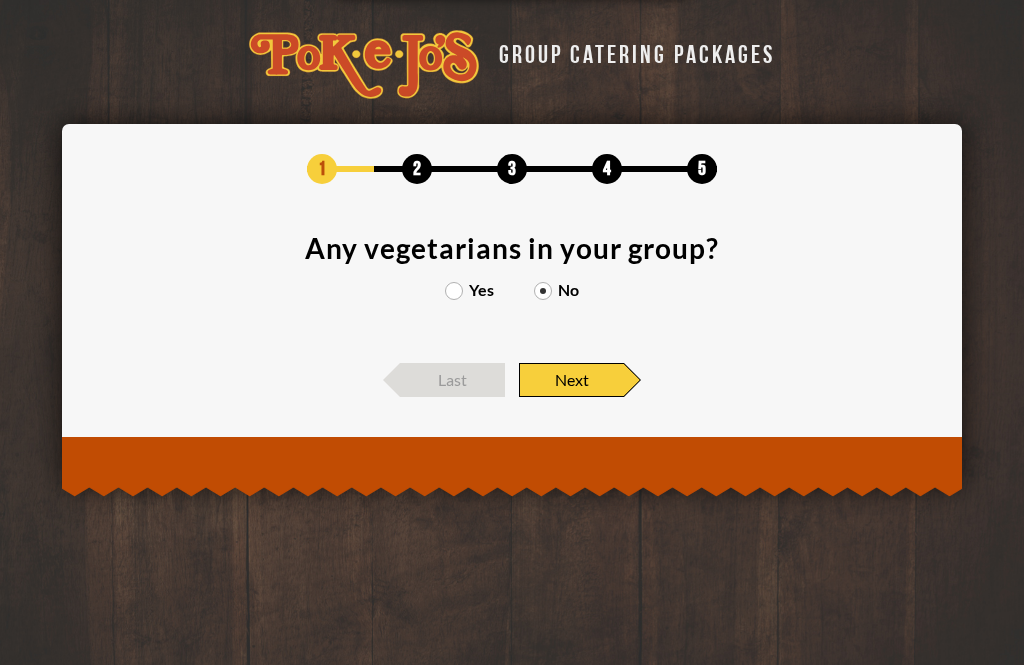click on "Next" at bounding box center [571, 380] 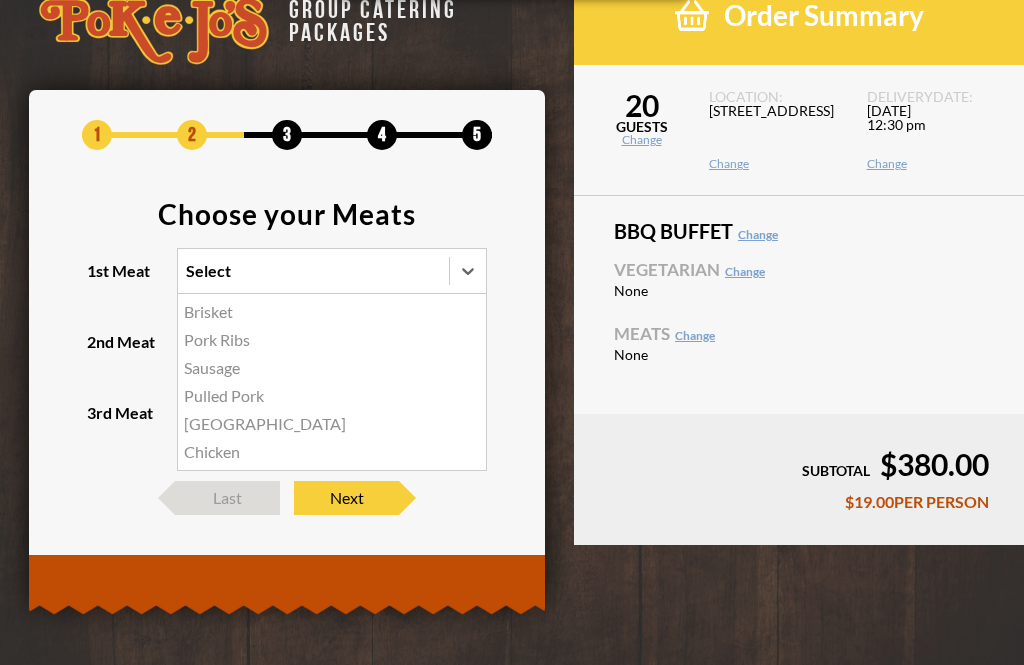 click on "Brisket" at bounding box center (332, 312) 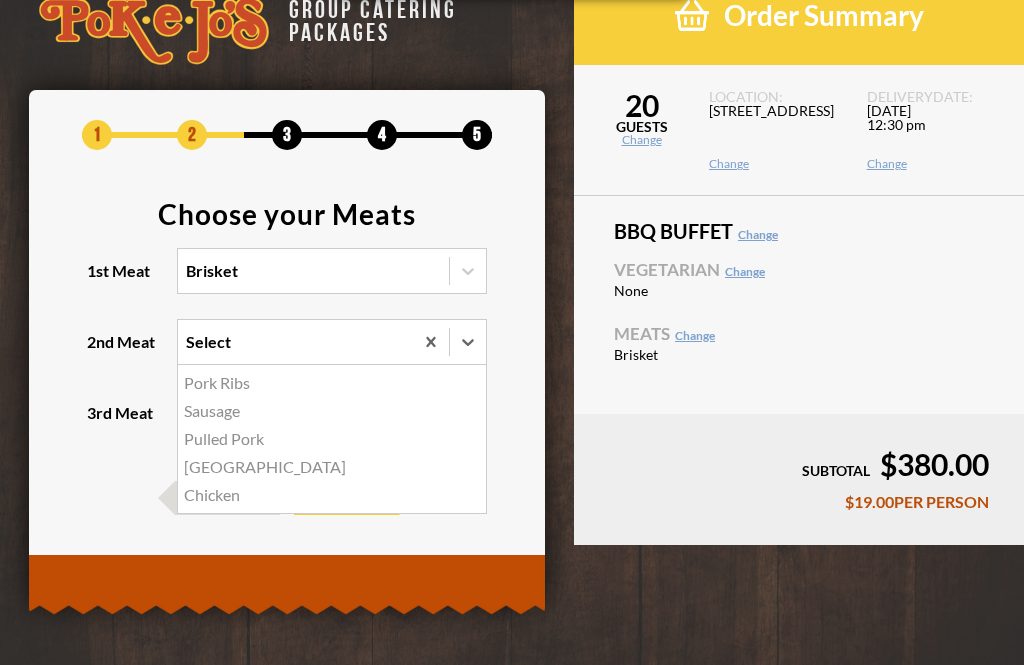 click on "Sausage" at bounding box center [332, 411] 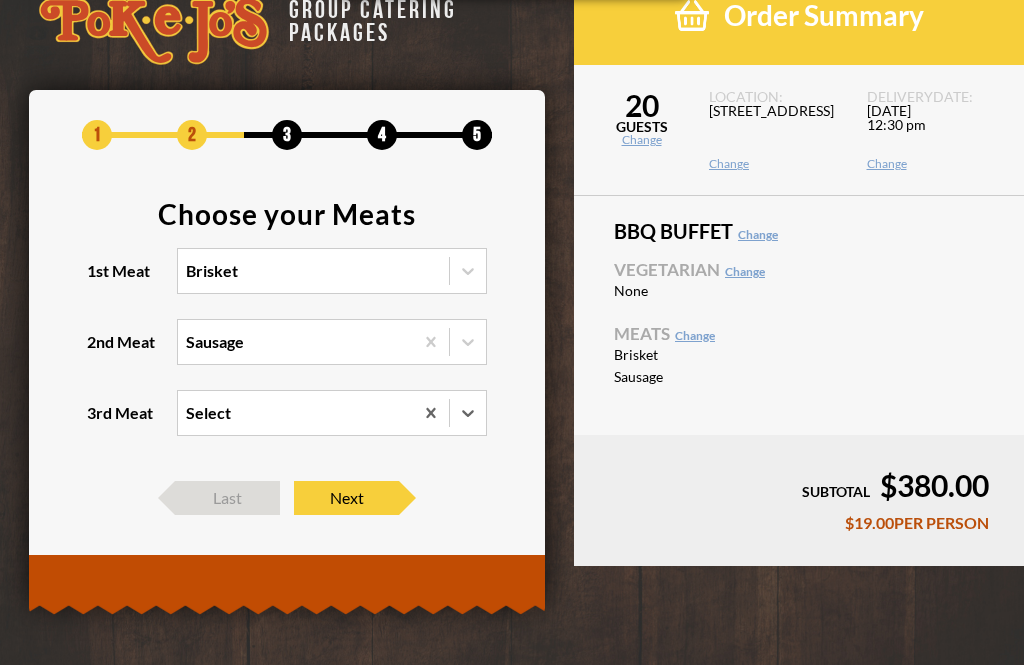 click 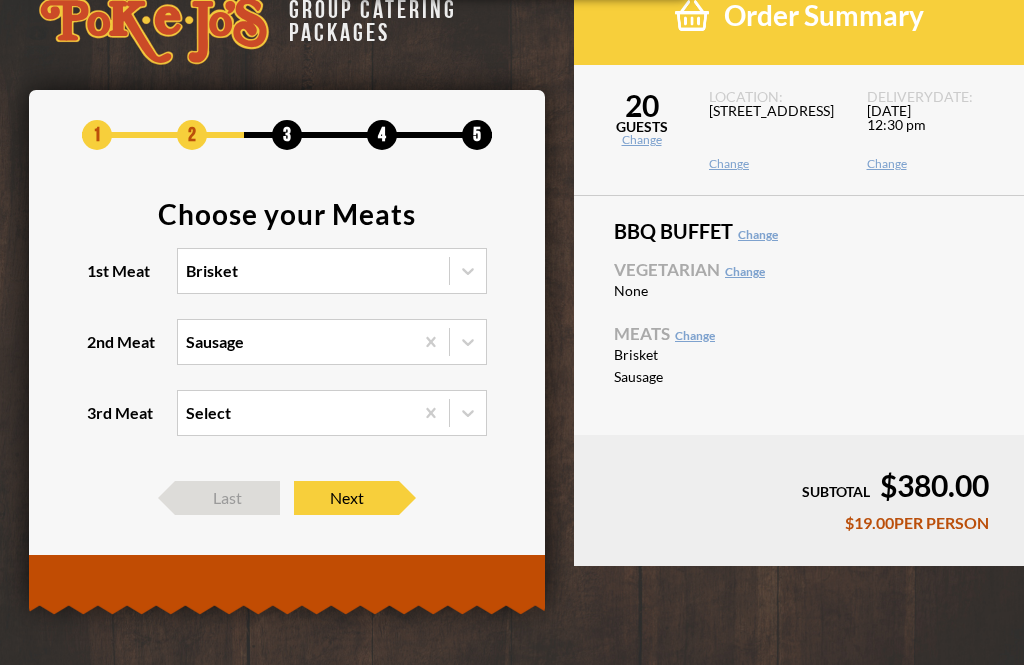 click on "1 2 3 4 5 Choose your Meats 1st Meat Brisket 2nd Meat Sausage 3rd Meat Select Last Next" at bounding box center [287, 317] 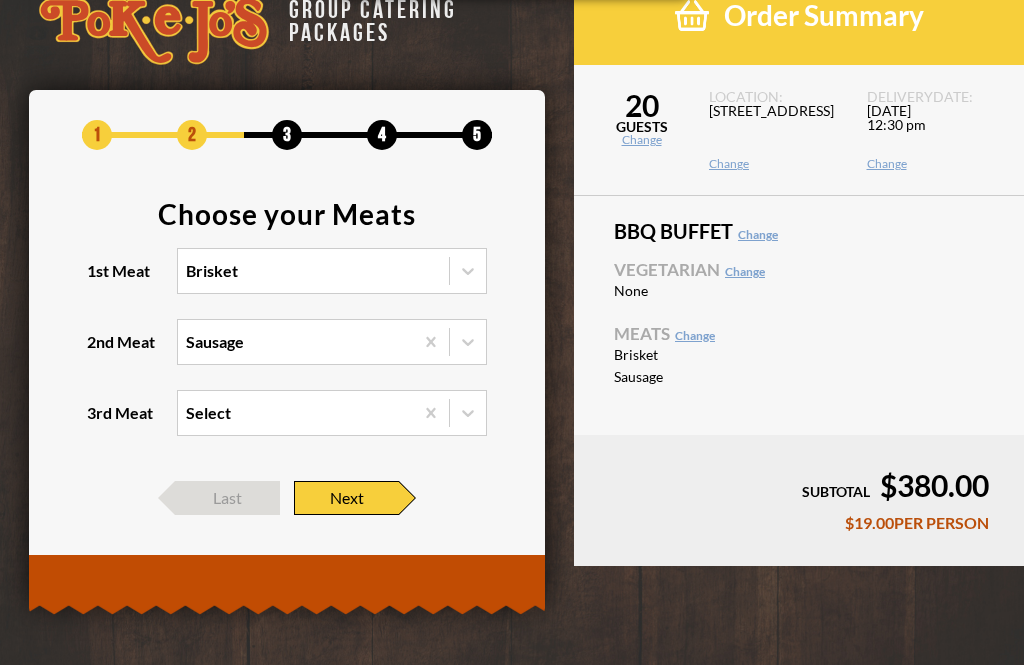 click on "Next" at bounding box center (346, 498) 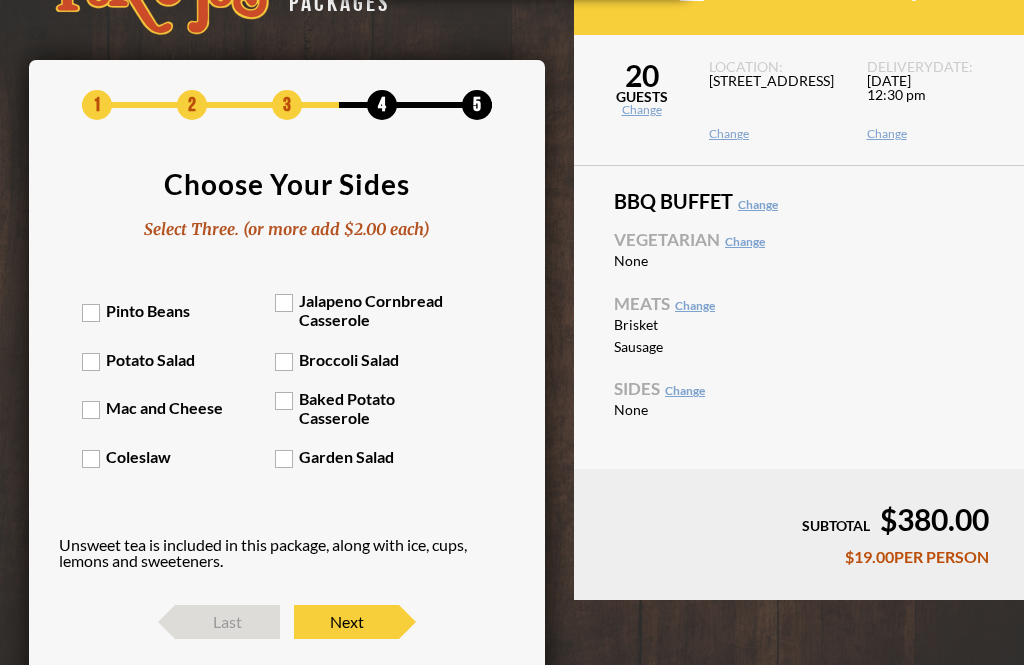 click on "Pinto Beans" at bounding box center (178, 310) 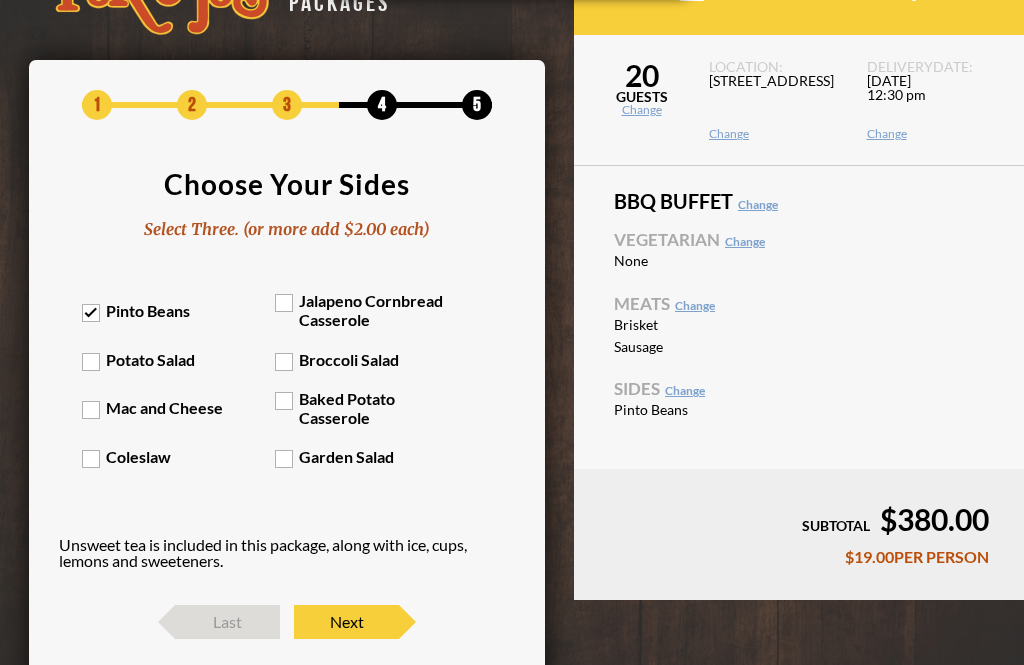 click on "Potato Salad" at bounding box center (178, 359) 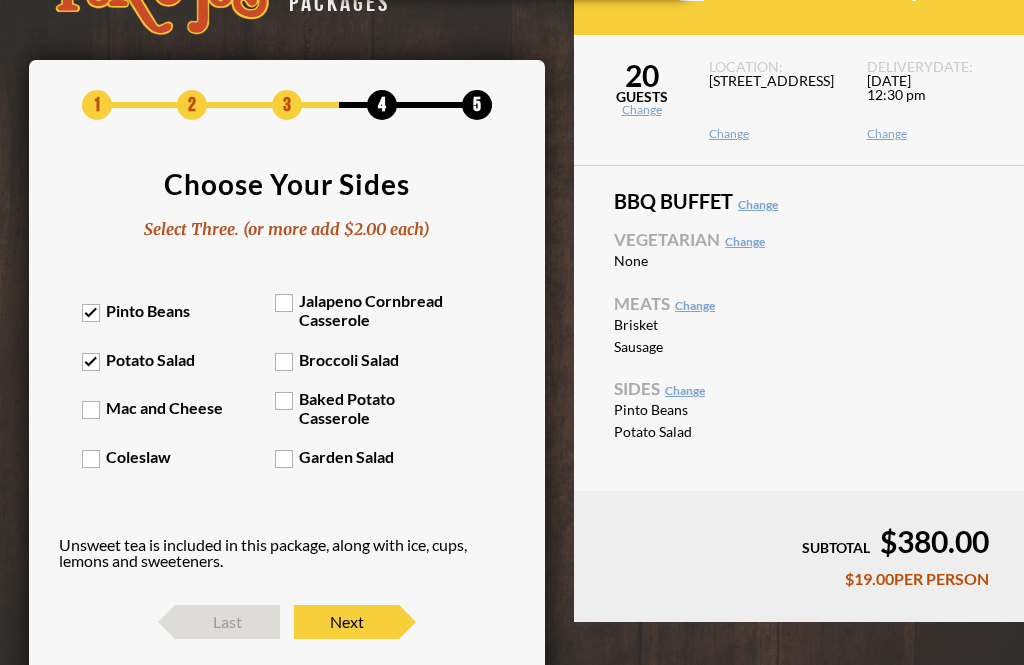 click on "Coleslaw" at bounding box center (178, 456) 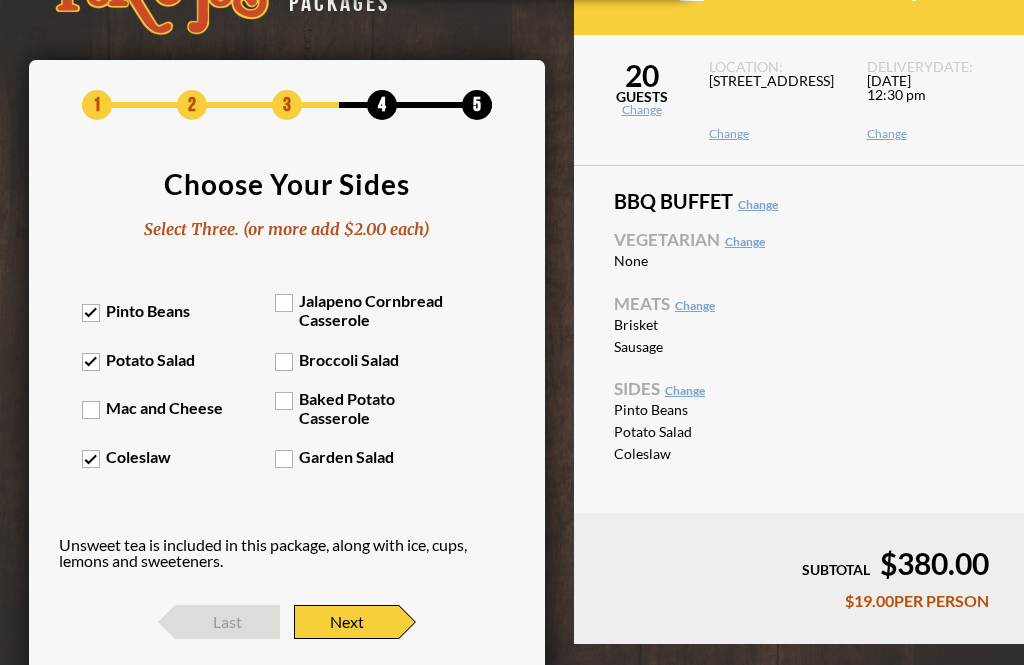 click on "Next" at bounding box center [346, 622] 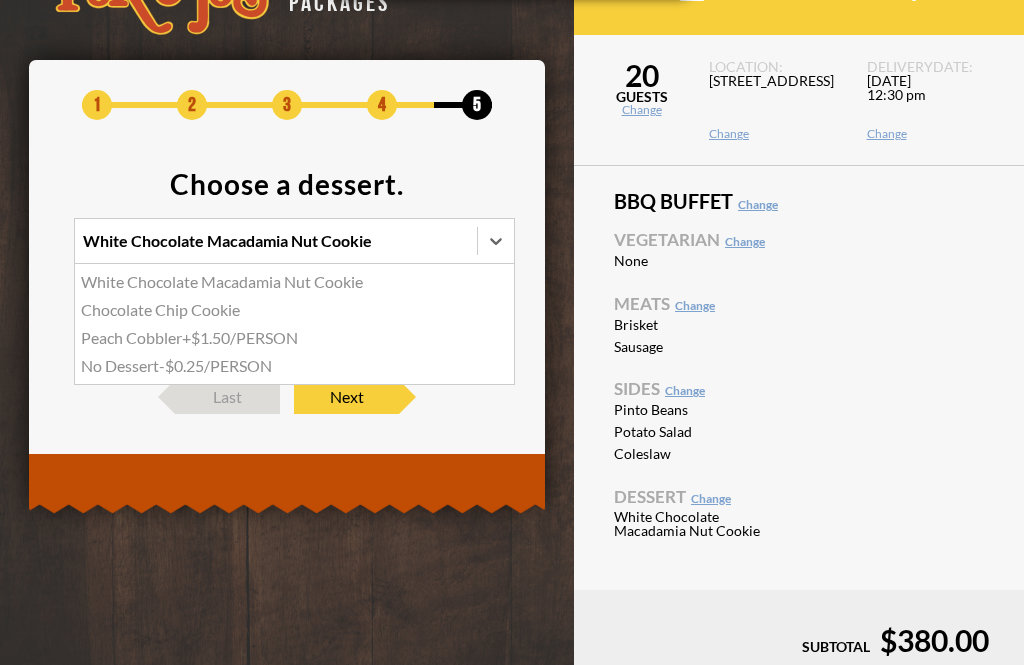 click on "No Dessert  -$0.25/PERSON" at bounding box center (295, 366) 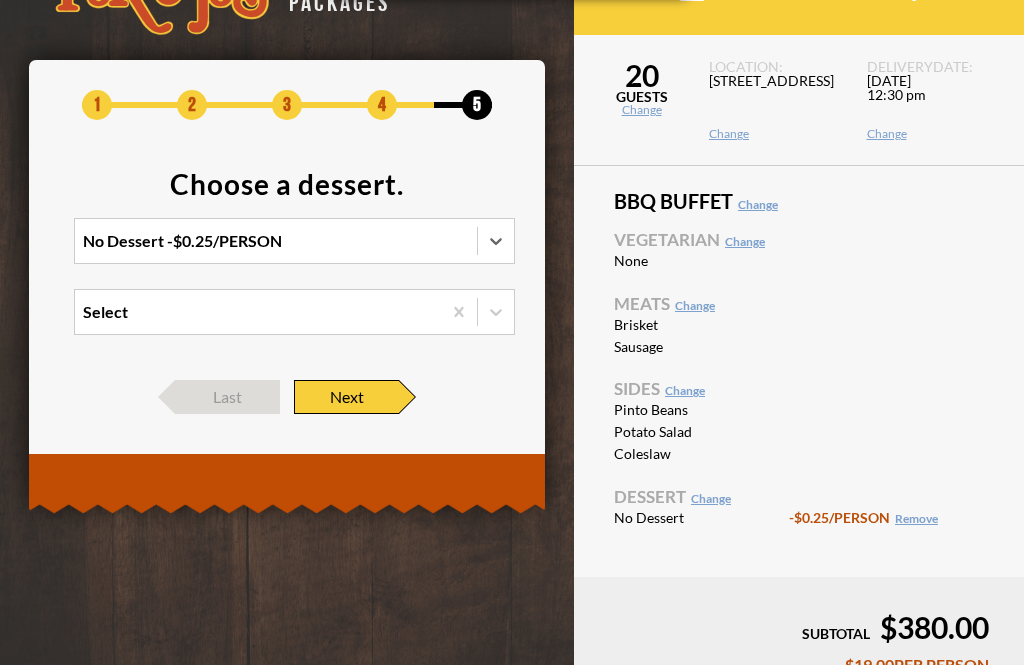 click on "Next" at bounding box center (346, 397) 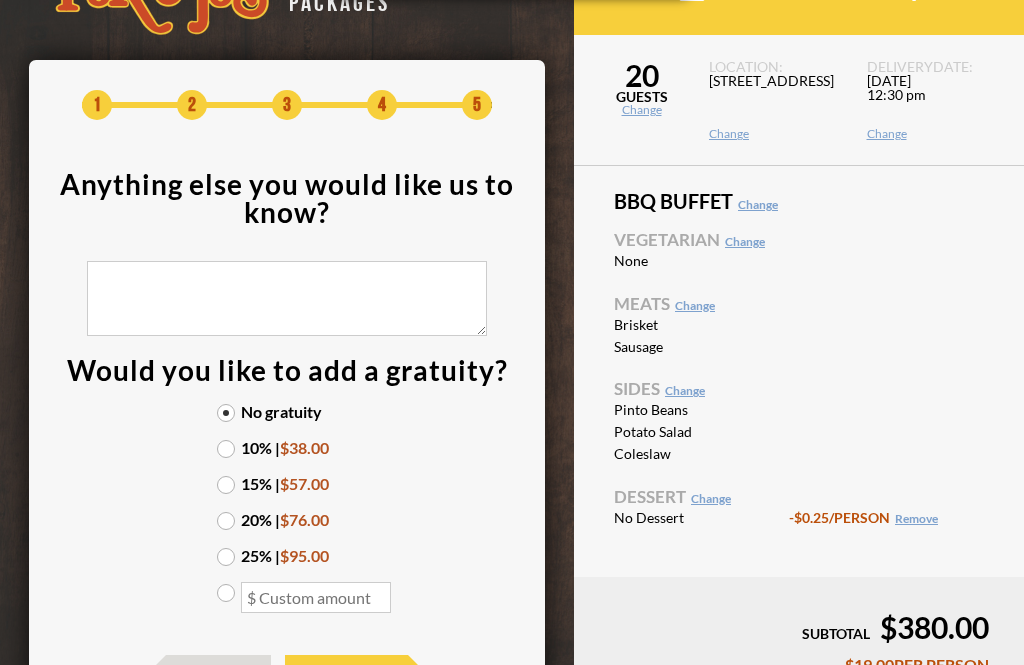 click on "15% |  $57.00" at bounding box center [287, 484] 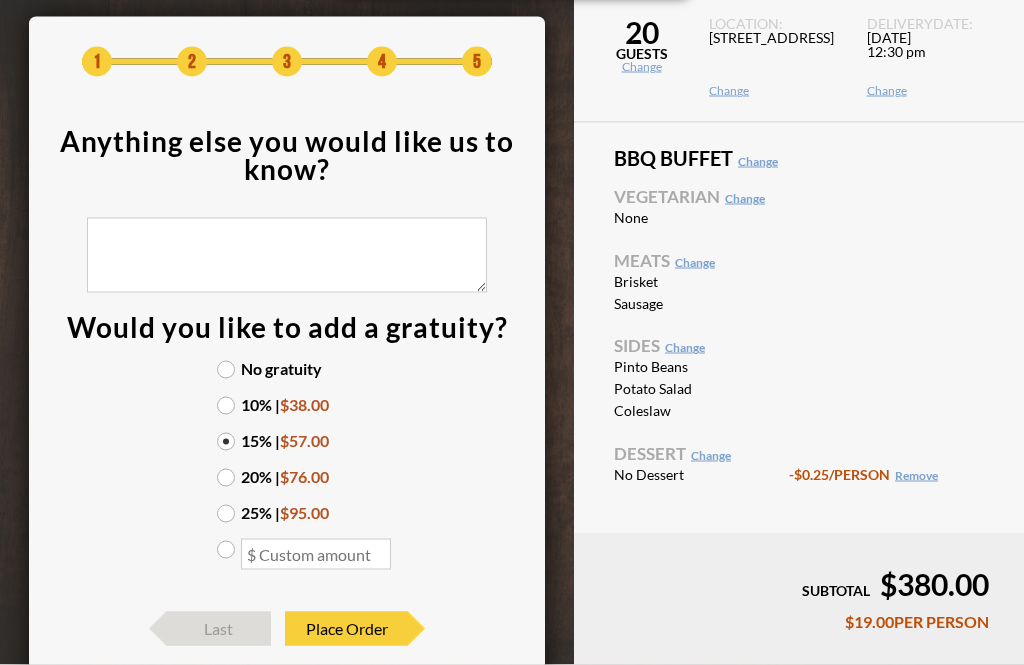 scroll, scrollTop: 171, scrollLeft: 0, axis: vertical 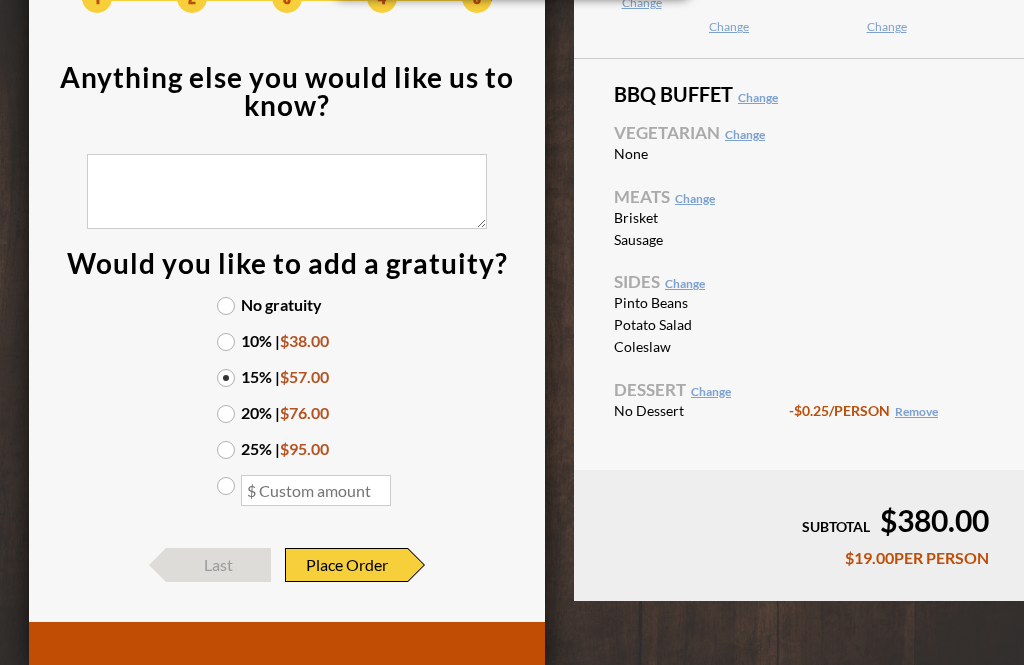 click on "Place Order" at bounding box center [346, 565] 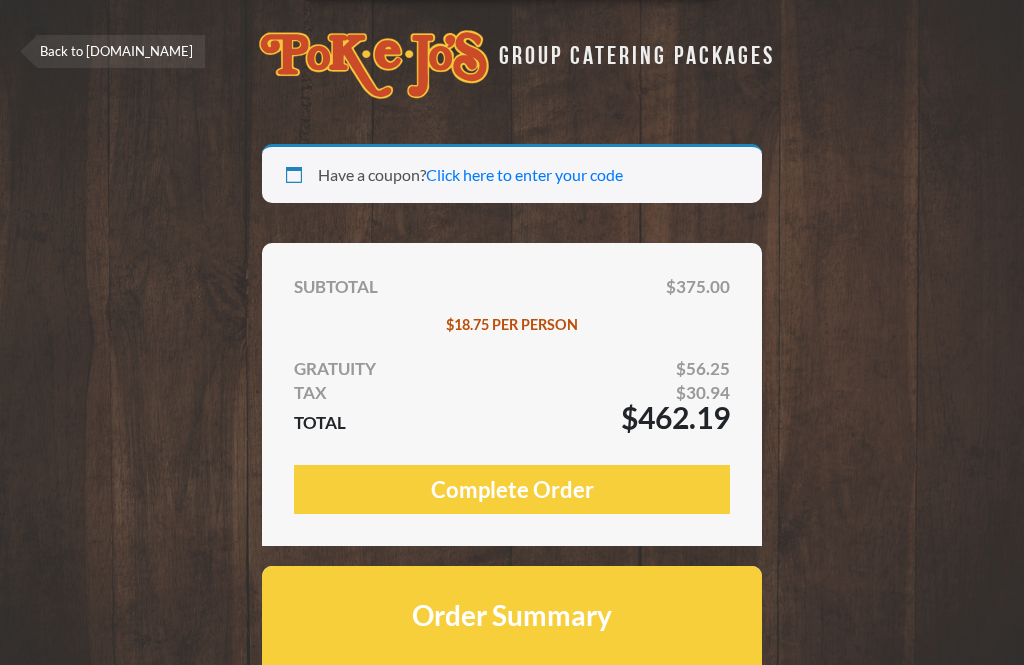 select on "[GEOGRAPHIC_DATA]" 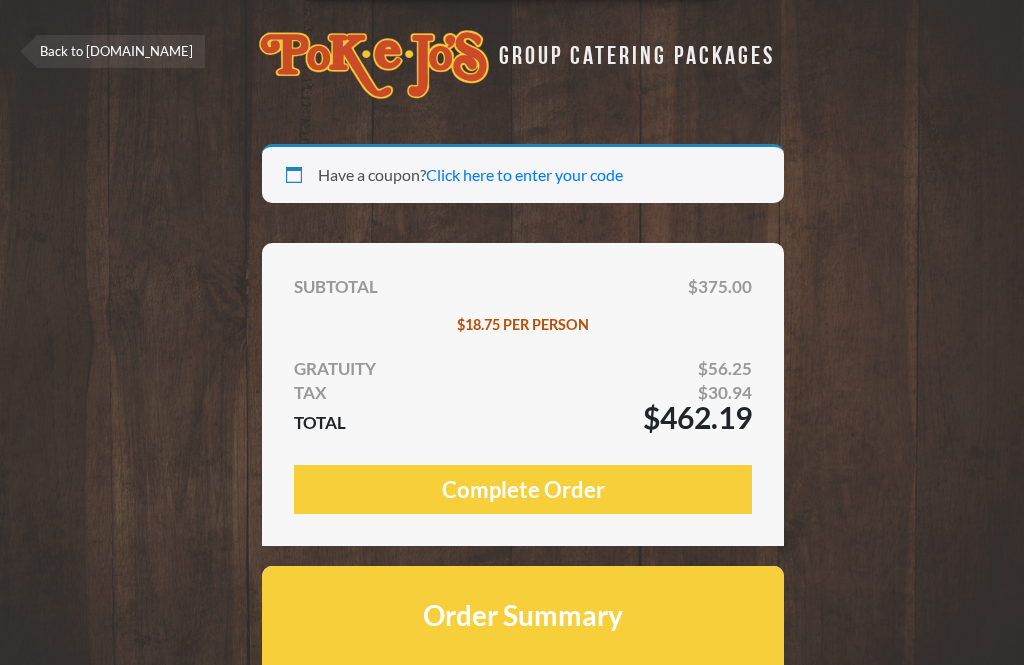 scroll, scrollTop: 0, scrollLeft: 0, axis: both 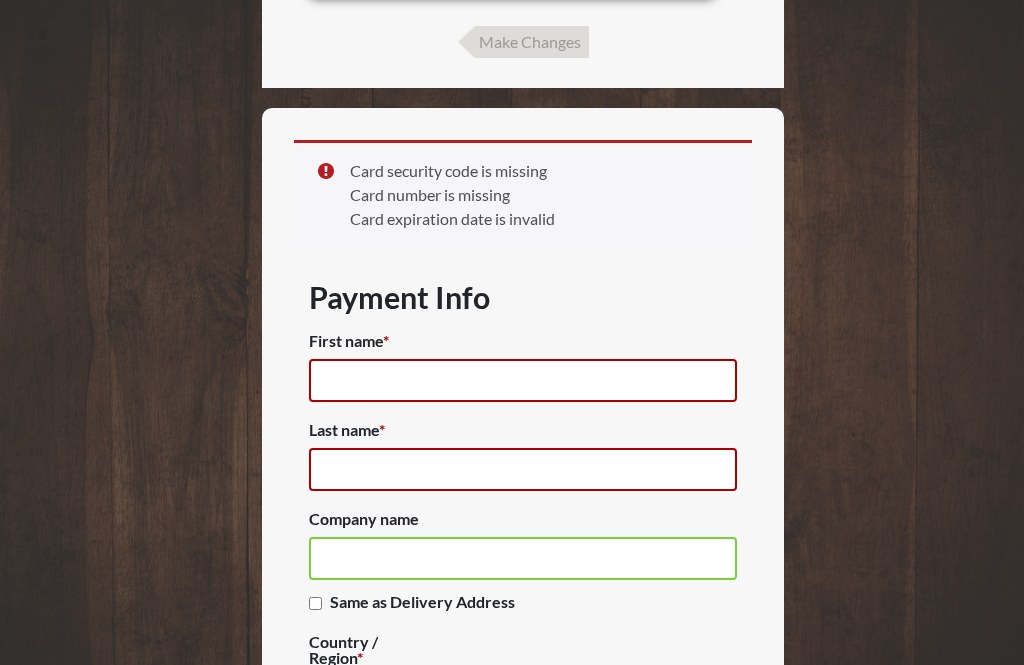 click on "First name  *" at bounding box center (523, 380) 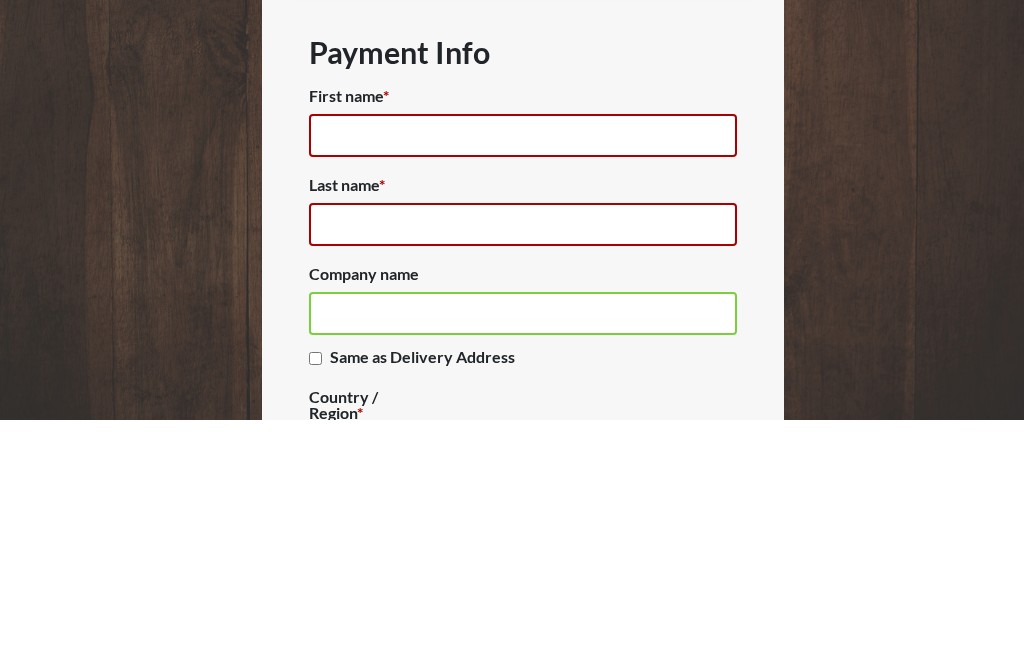 type on "Suzanne" 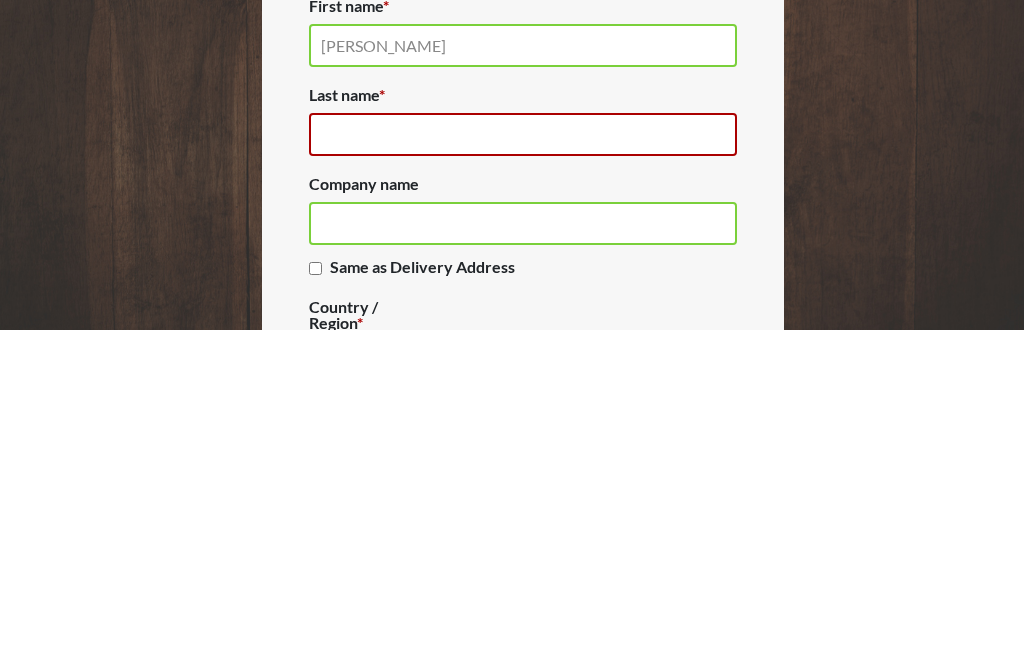 type on "Erickson" 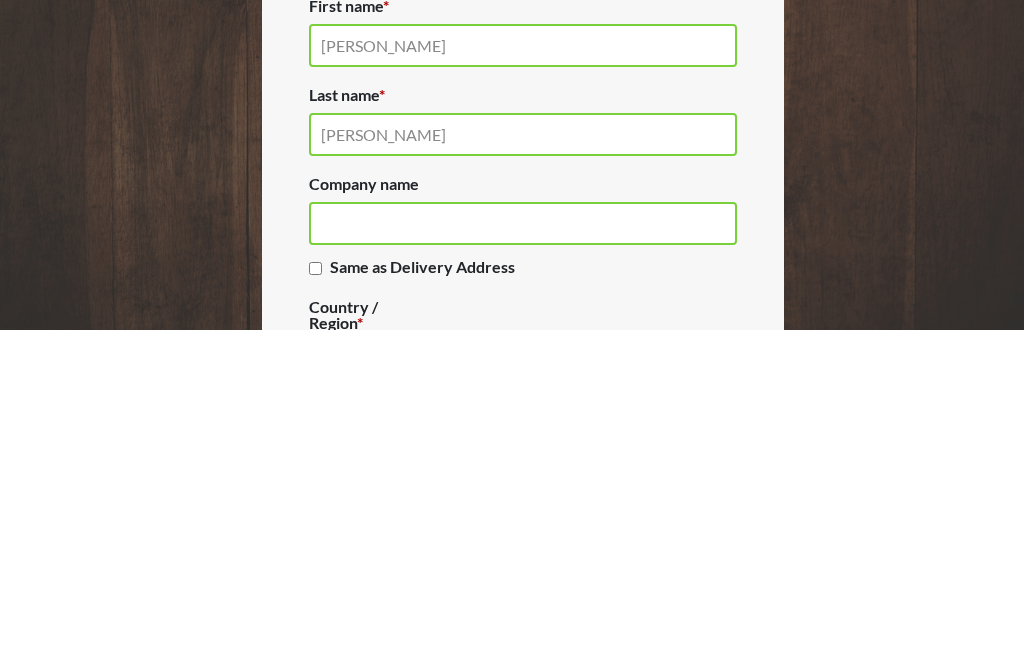 scroll, scrollTop: 1269, scrollLeft: 0, axis: vertical 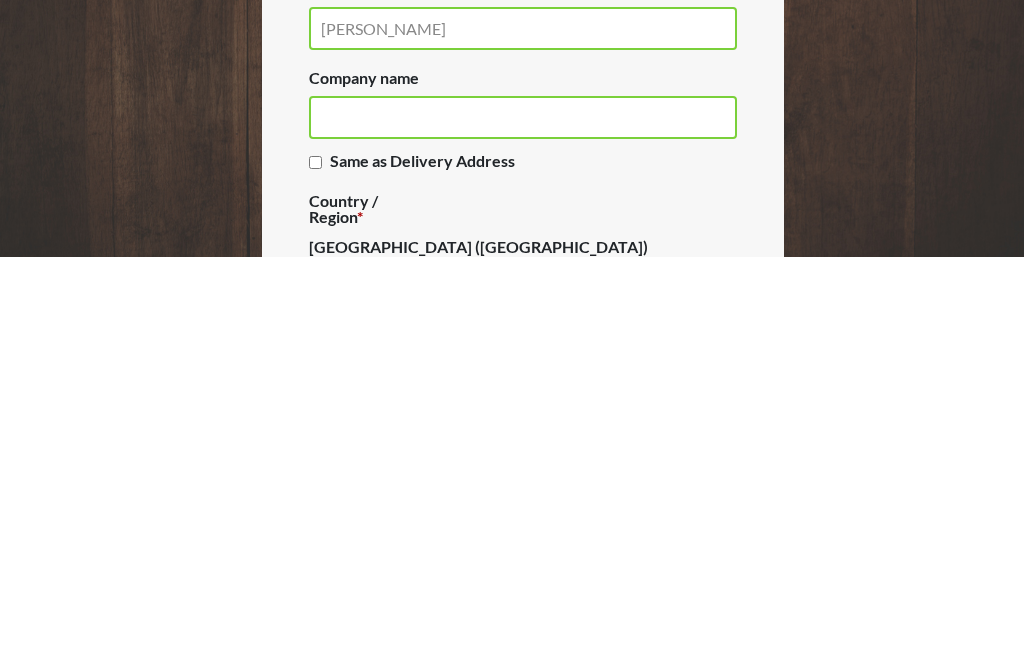 click on "Same as Delivery Address  (optional)" at bounding box center [315, 570] 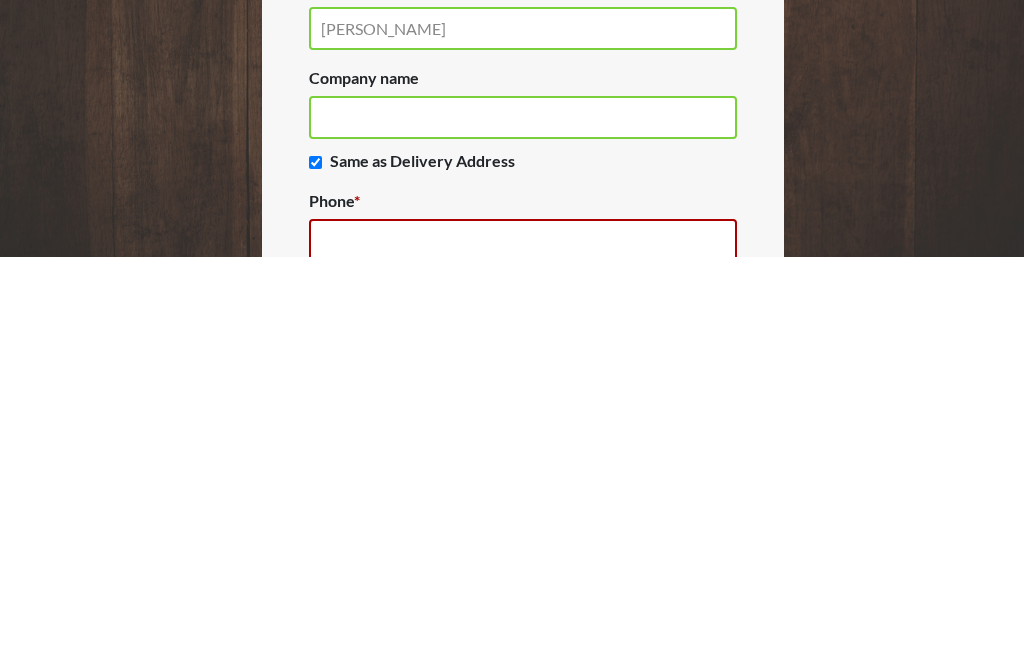 scroll, scrollTop: 1677, scrollLeft: 0, axis: vertical 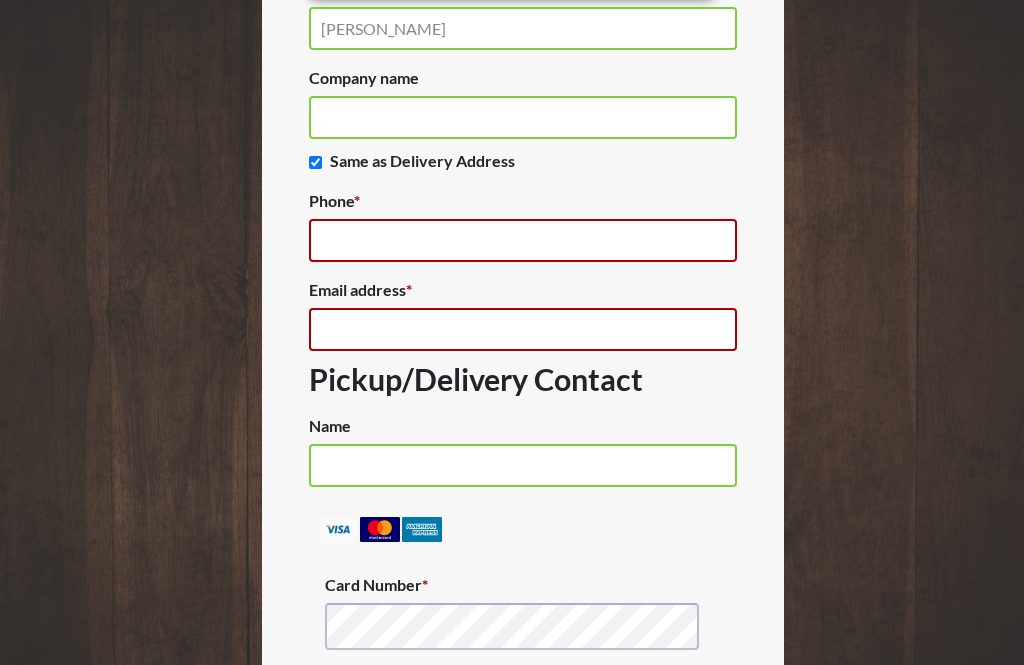 click on "Phone  *" at bounding box center (523, 240) 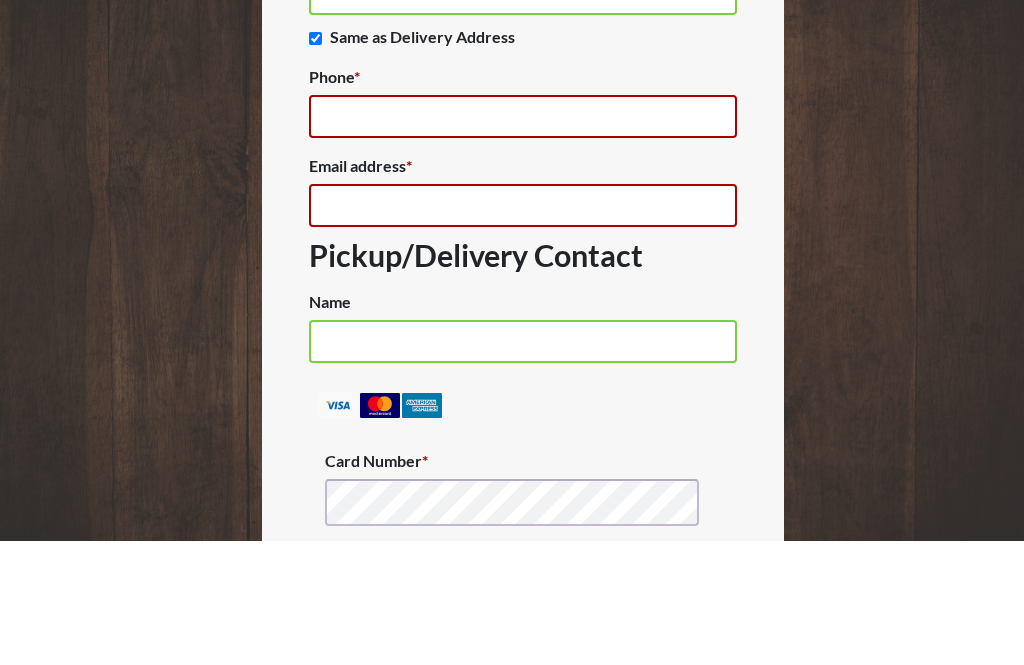 type on "(512) 922-4020" 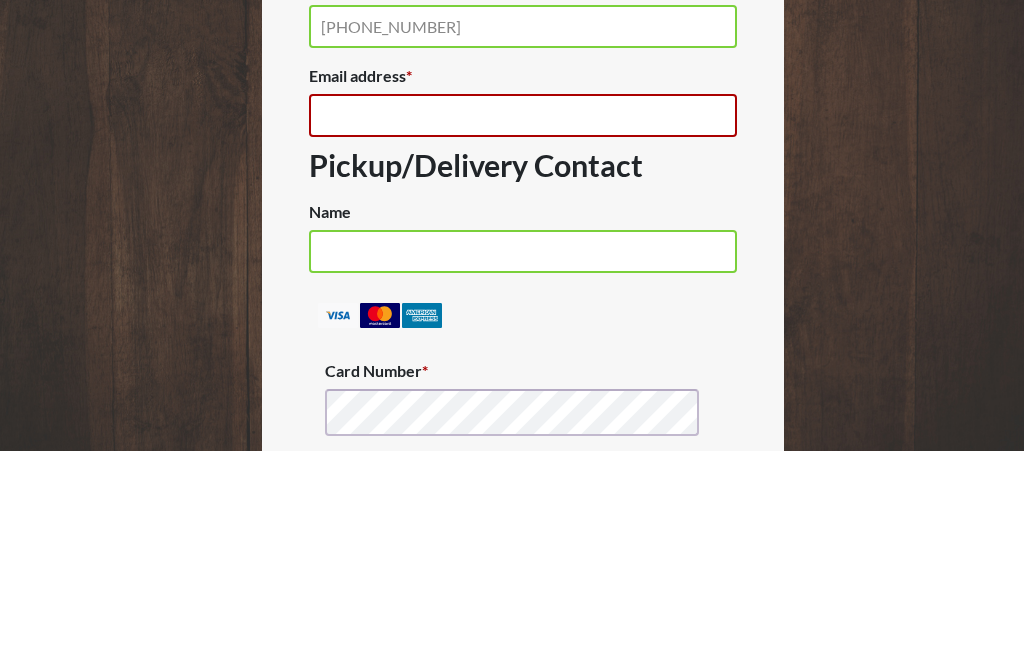 type on "ericksonpecans@gmail.com" 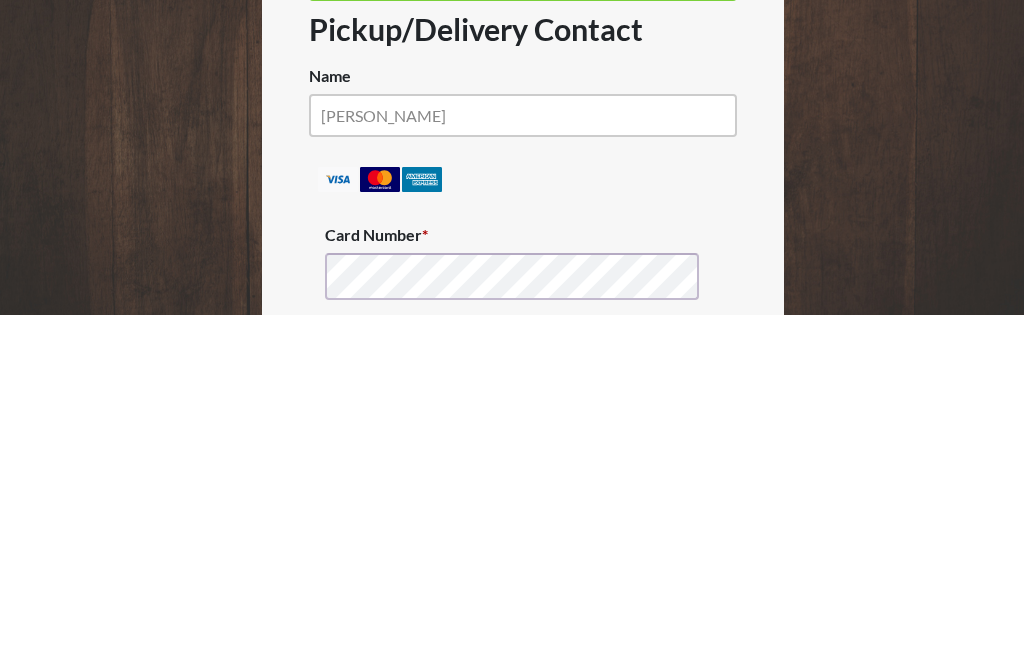 scroll, scrollTop: 2027, scrollLeft: 0, axis: vertical 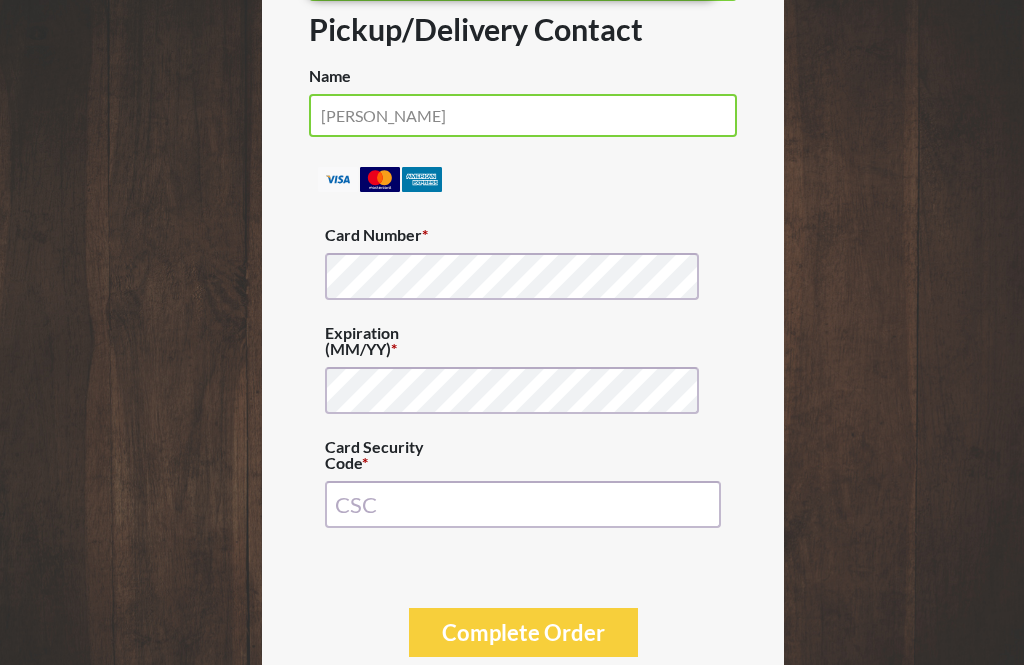 type on "Suzanne Erickson" 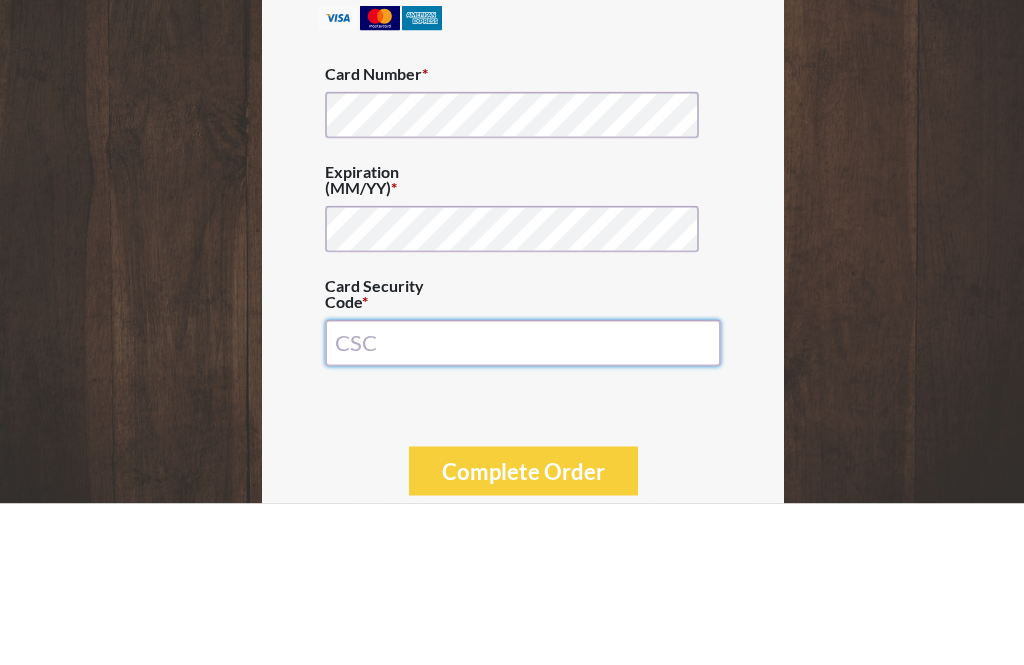 type on "1115" 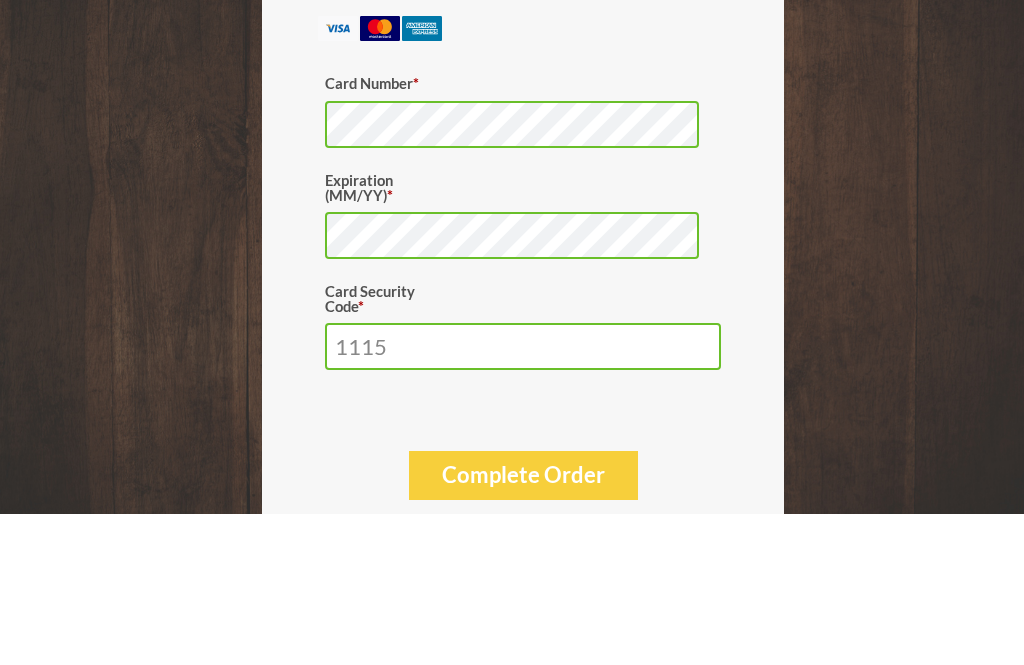 scroll, scrollTop: 2105, scrollLeft: 0, axis: vertical 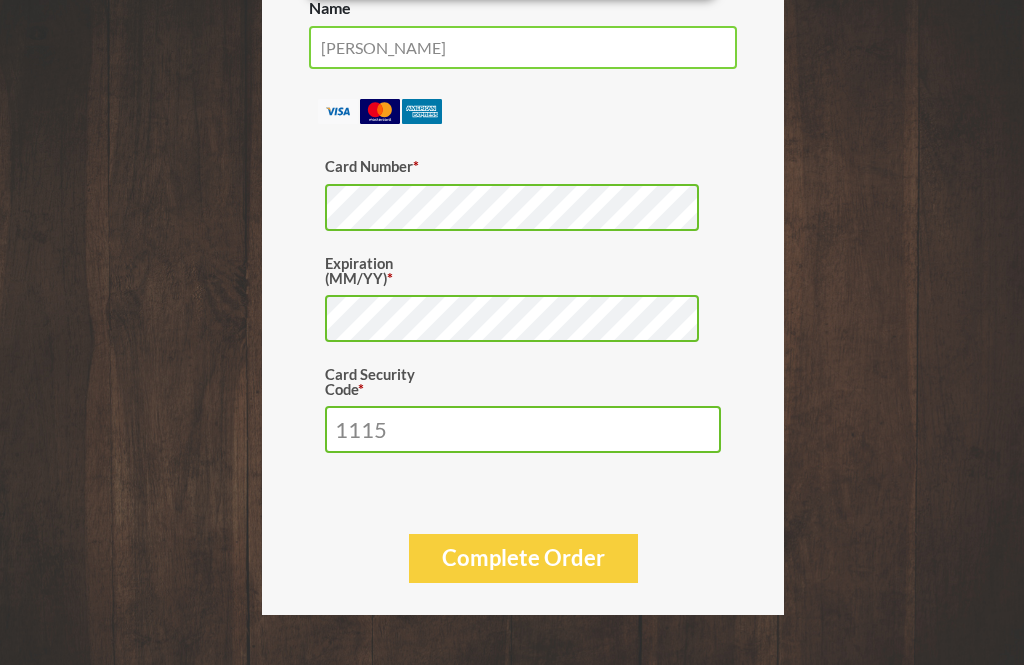 click on "Complete Order" at bounding box center (523, 558) 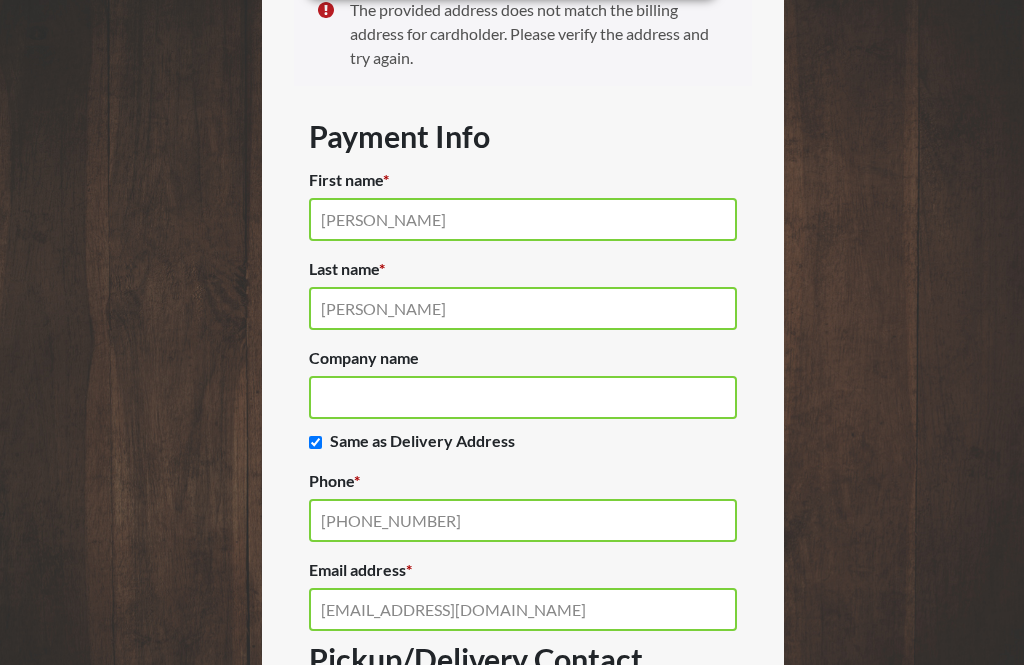 scroll, scrollTop: 1396, scrollLeft: 0, axis: vertical 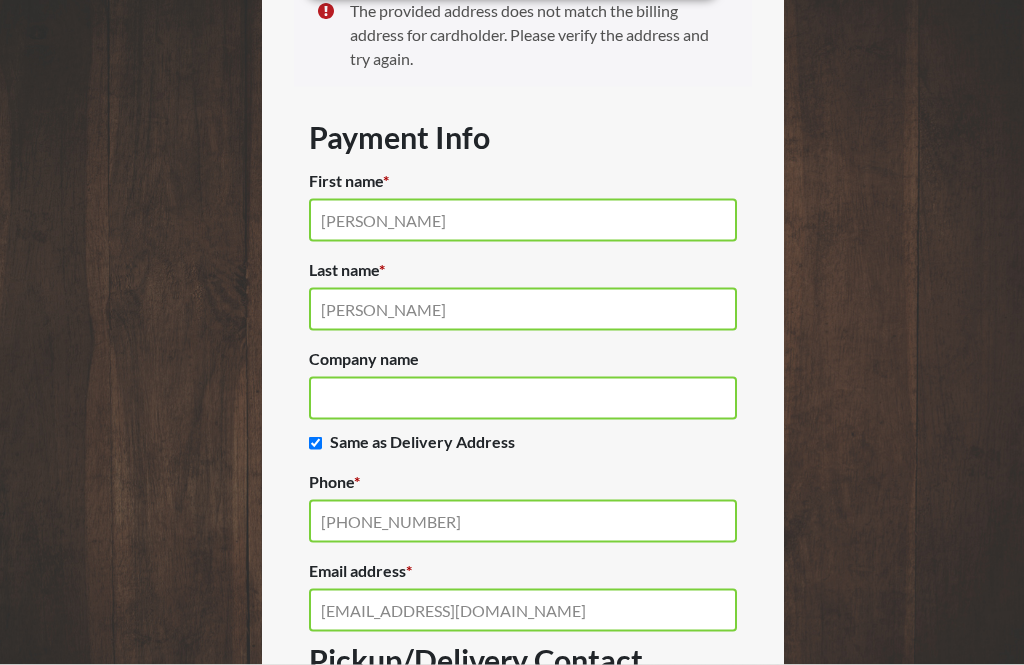 click on "Same as Delivery Address  (optional)" at bounding box center [419, 441] 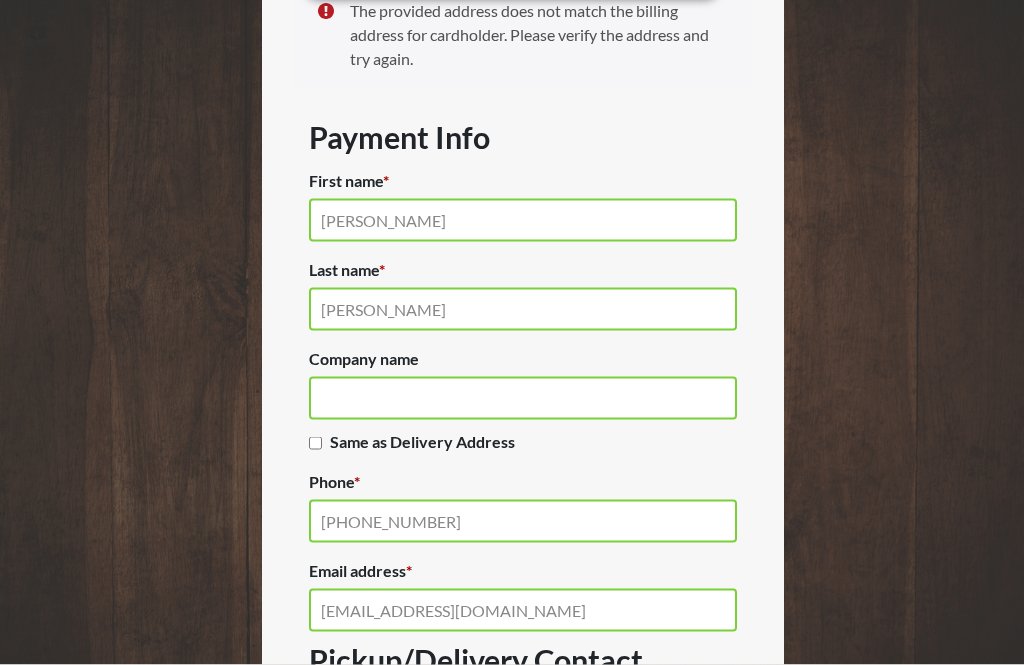 type 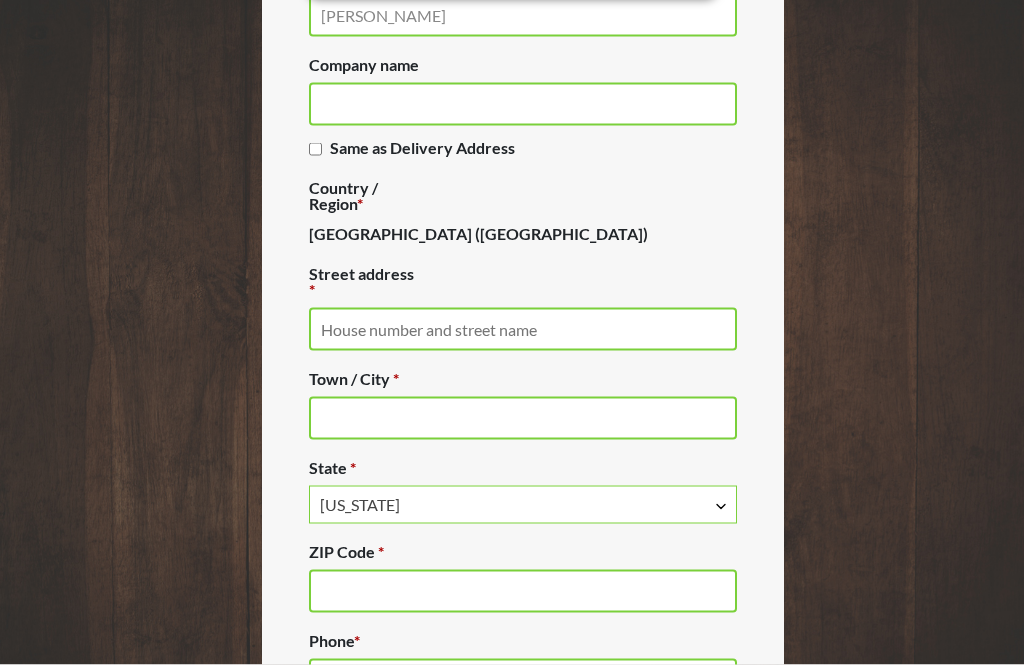 scroll, scrollTop: 1694, scrollLeft: 0, axis: vertical 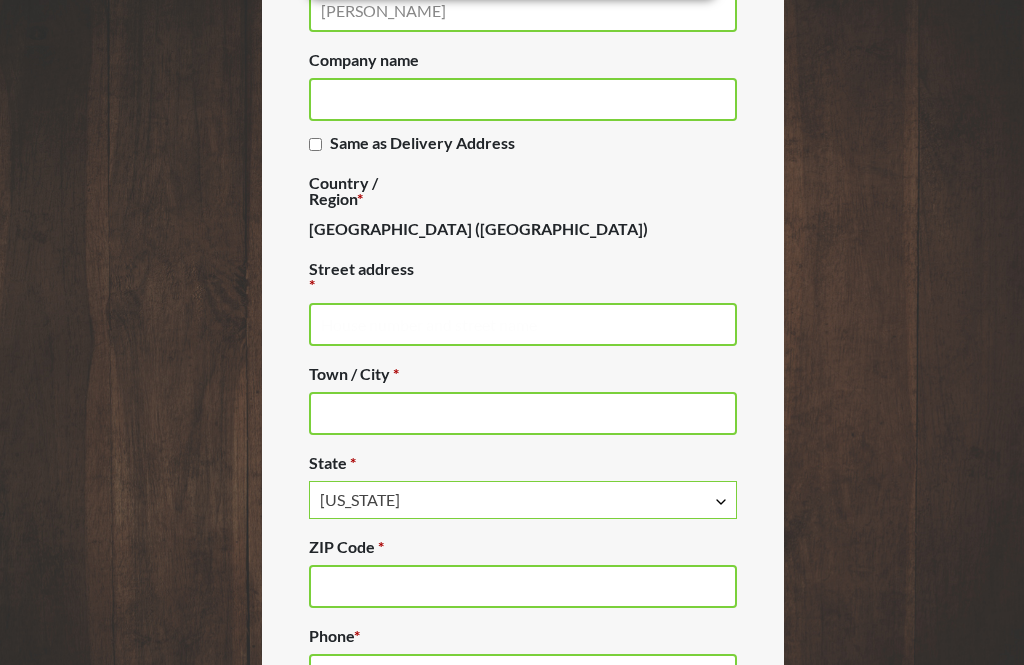 click on "Street address   *" at bounding box center [523, 324] 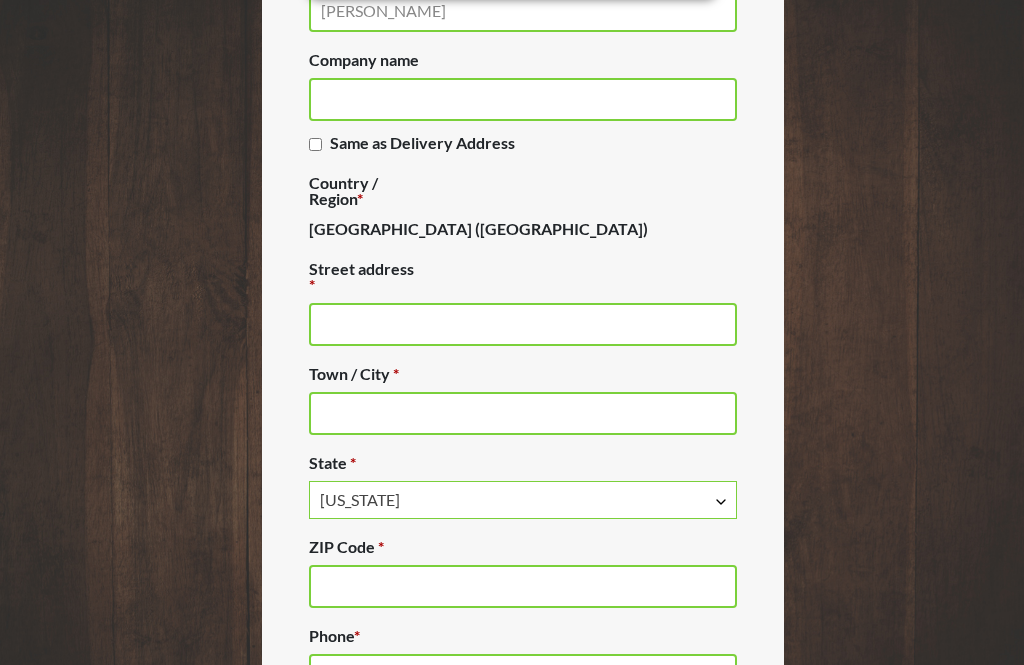 scroll, scrollTop: 1694, scrollLeft: 0, axis: vertical 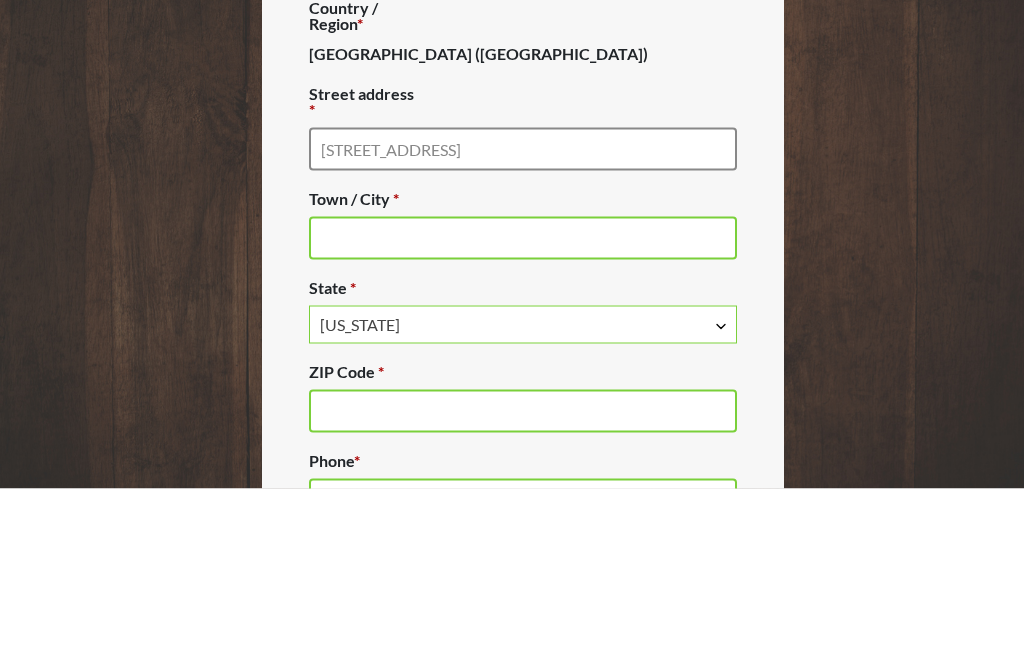 type on "560 Coyote Trl" 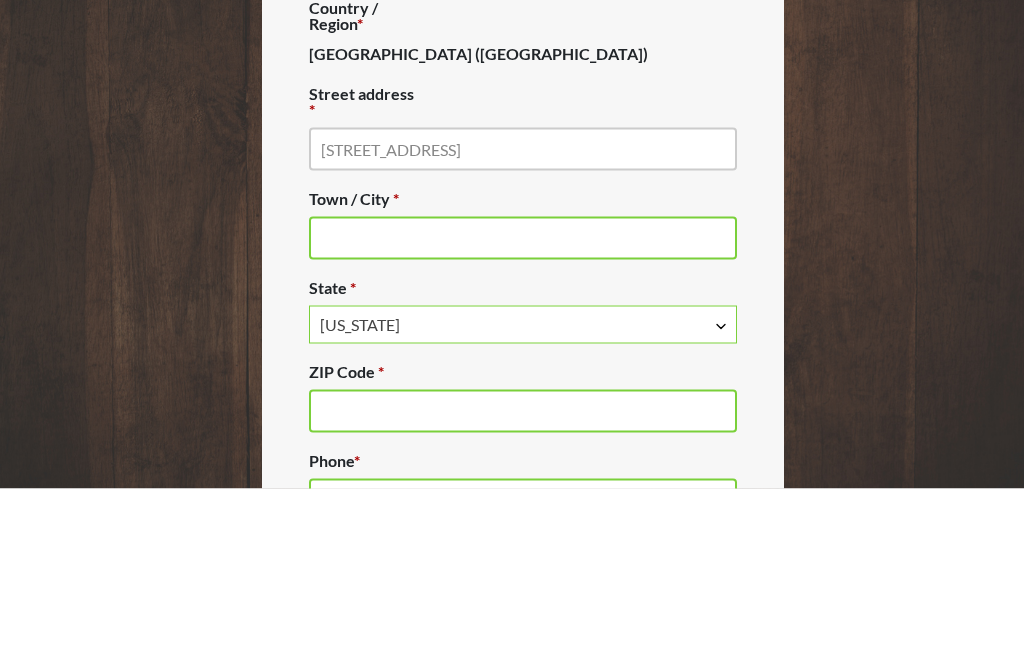 click on "Town / City   *" at bounding box center [523, 414] 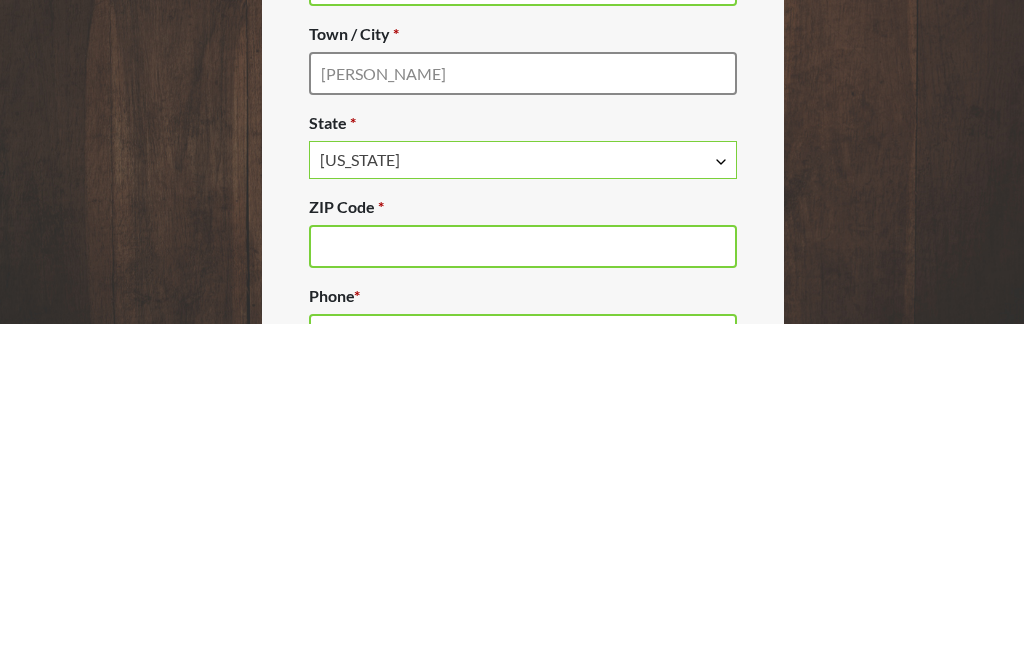 type on "Hutto" 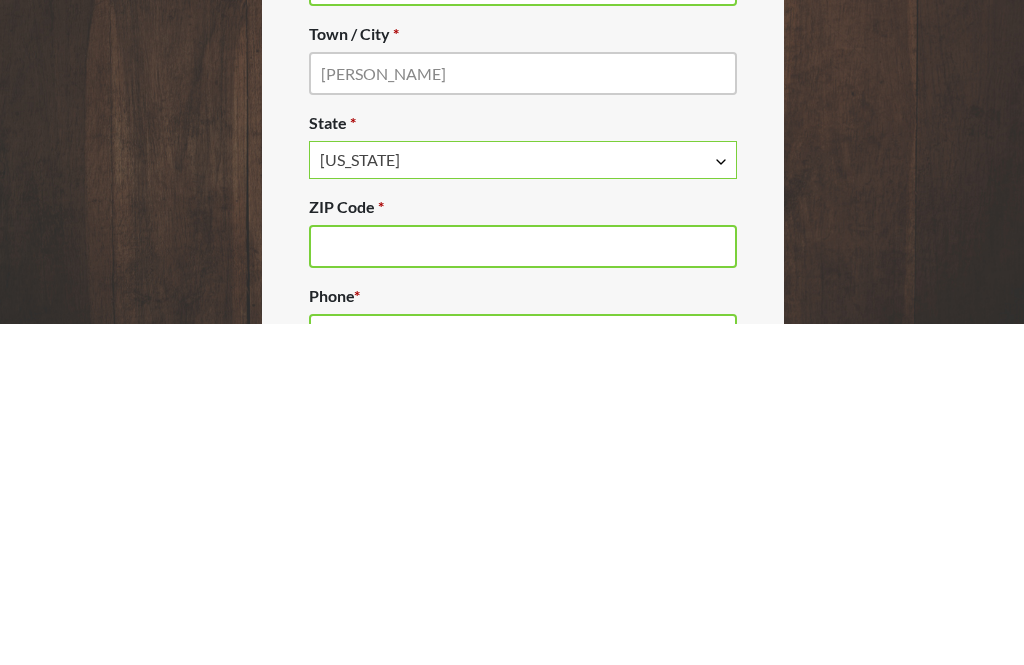 click on "Texas" at bounding box center (523, 501) 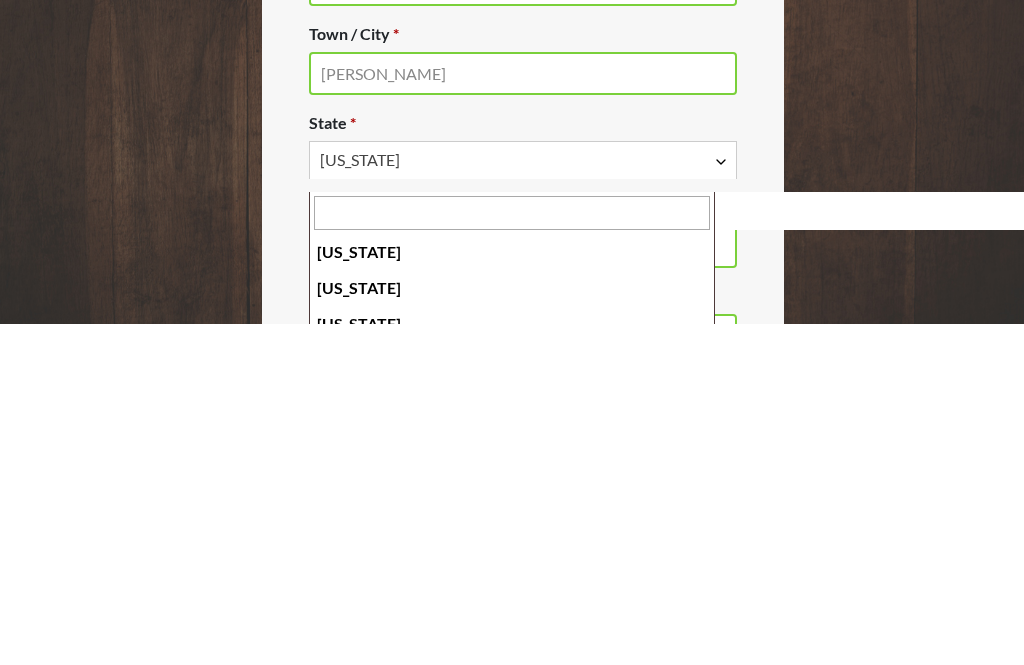 scroll, scrollTop: 2036, scrollLeft: 0, axis: vertical 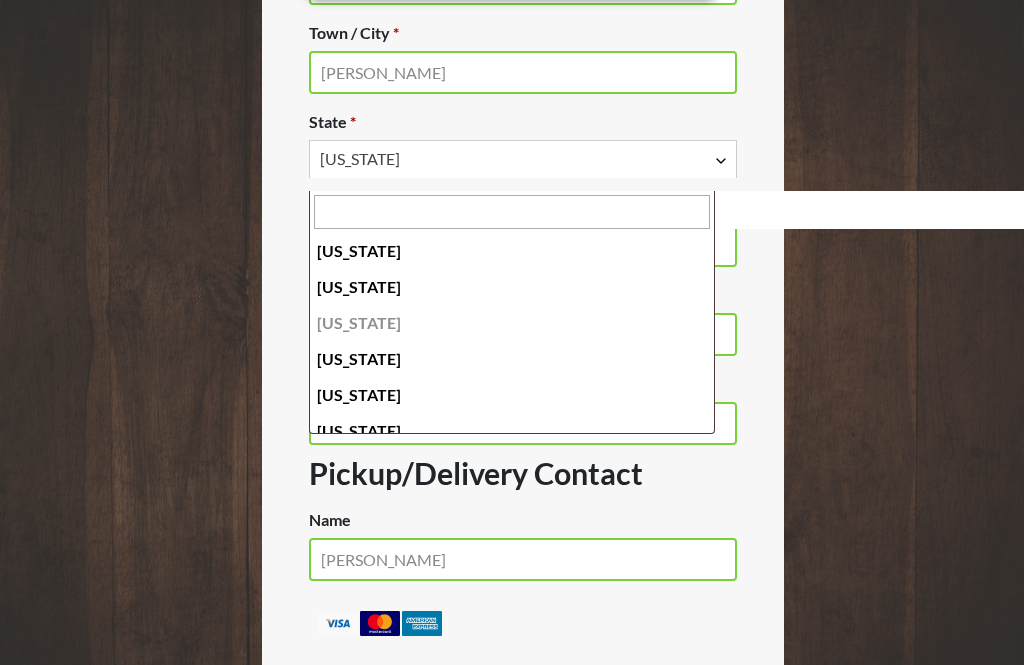 click on "Texas" at bounding box center [523, 159] 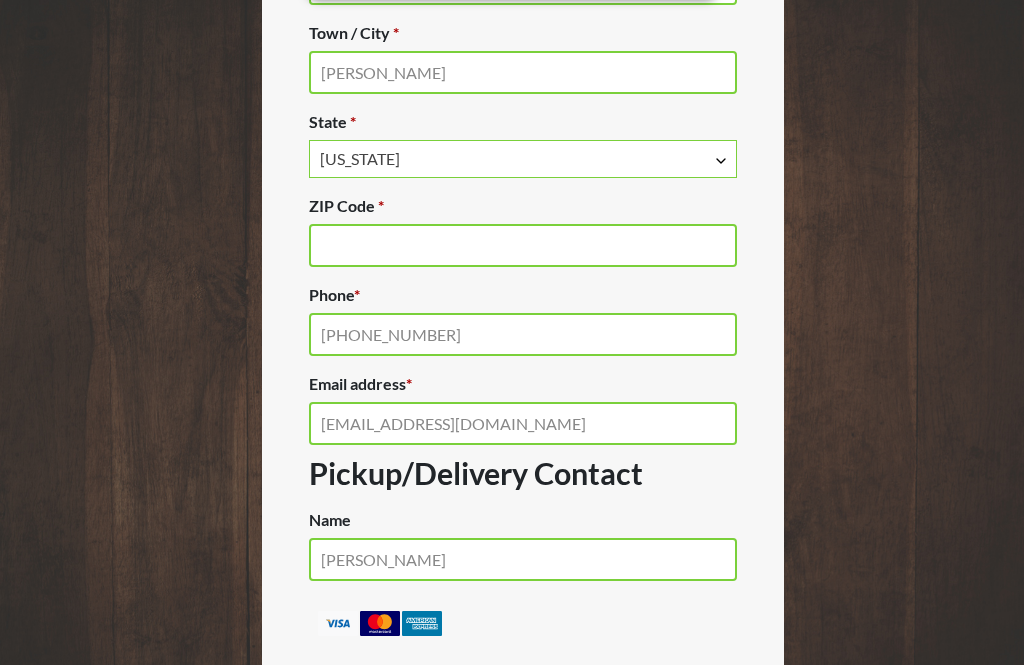 click on "ZIP Code   *" at bounding box center (523, 245) 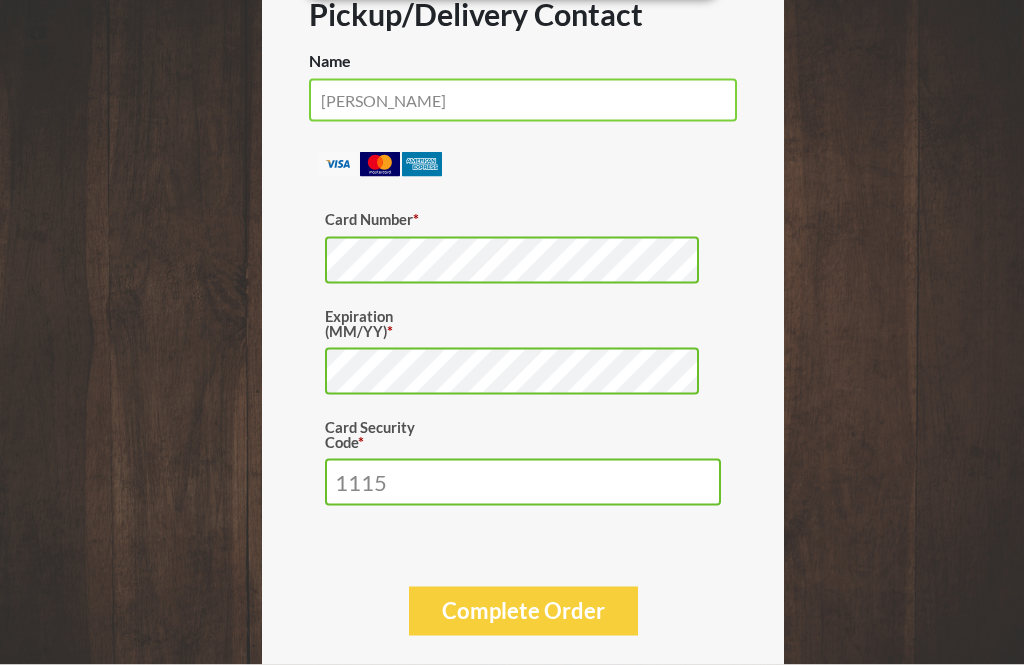 scroll, scrollTop: 2497, scrollLeft: 0, axis: vertical 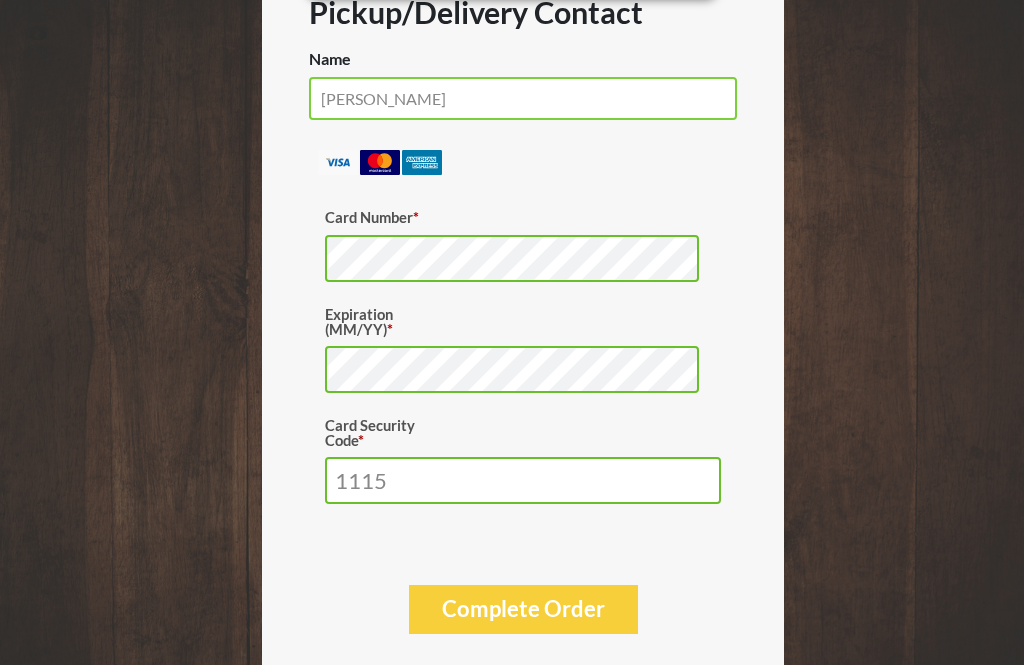 type on "78634" 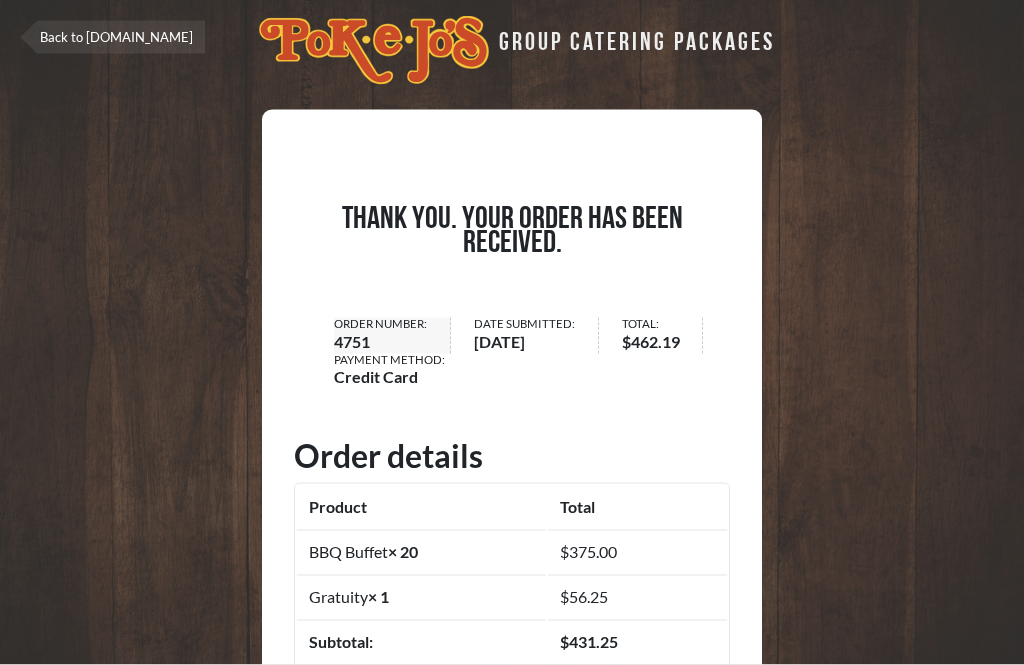 scroll, scrollTop: 0, scrollLeft: 0, axis: both 